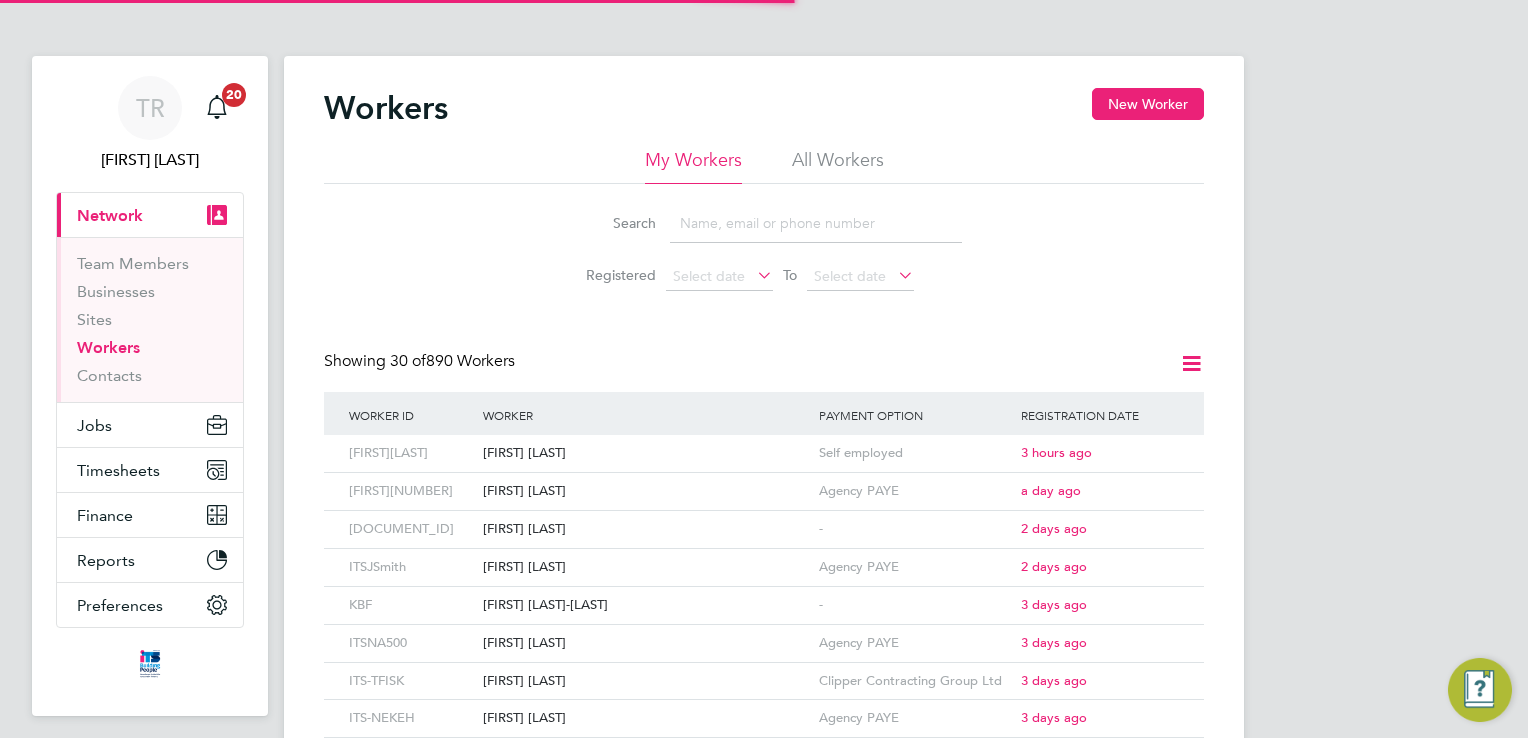 scroll, scrollTop: 0, scrollLeft: 0, axis: both 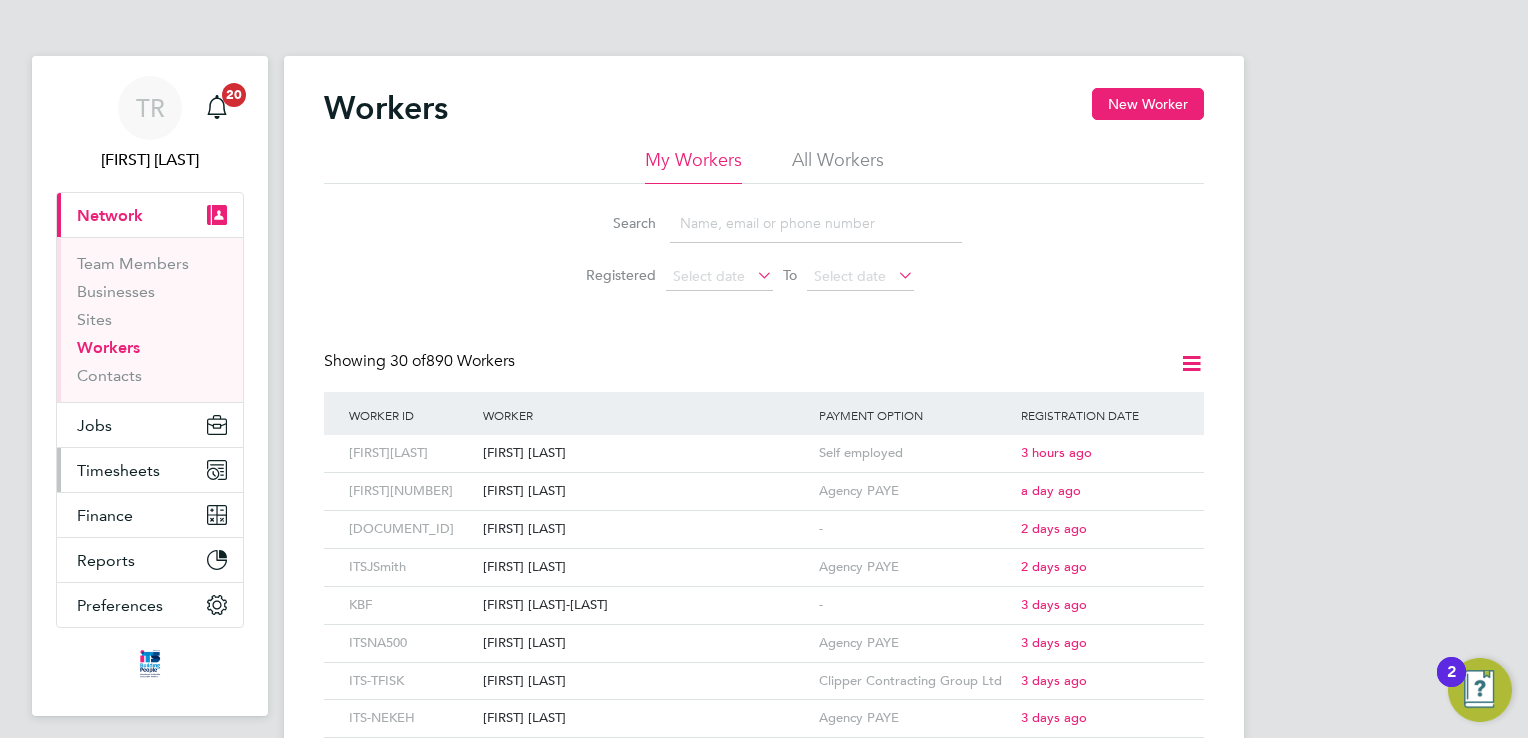 click on "Timesheets" at bounding box center (118, 470) 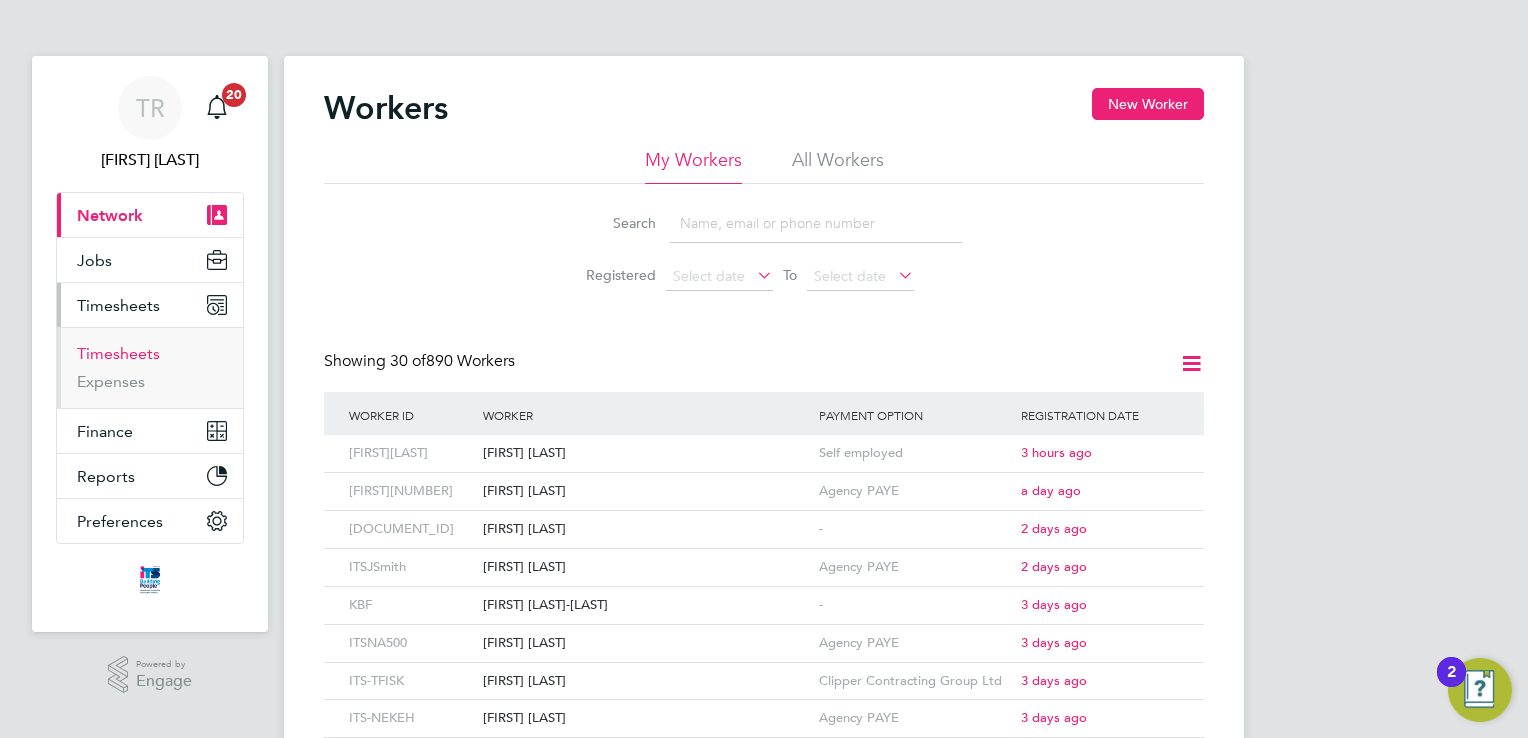 click on "Timesheets" at bounding box center (118, 353) 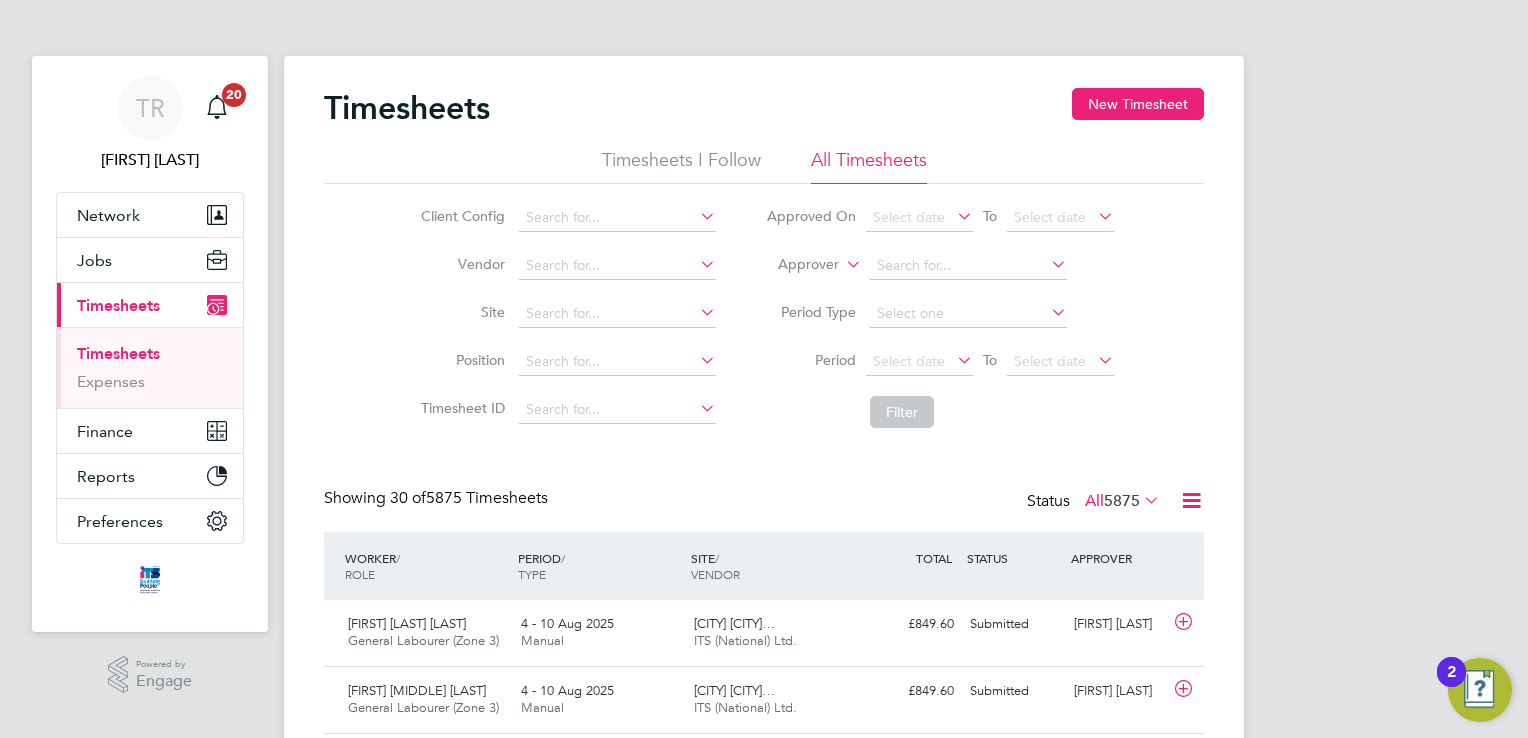 scroll, scrollTop: 9, scrollLeft: 10, axis: both 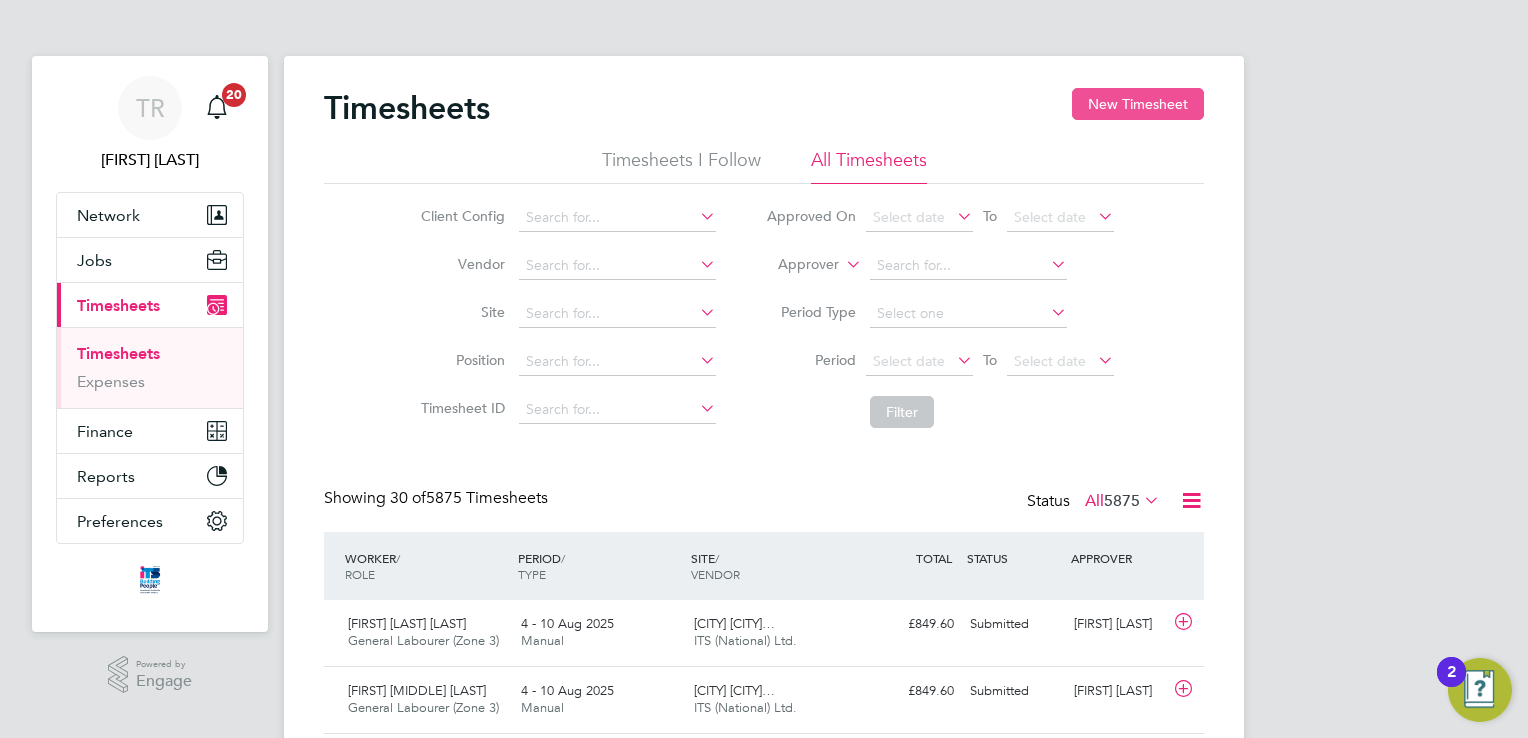 click on "New Timesheet" 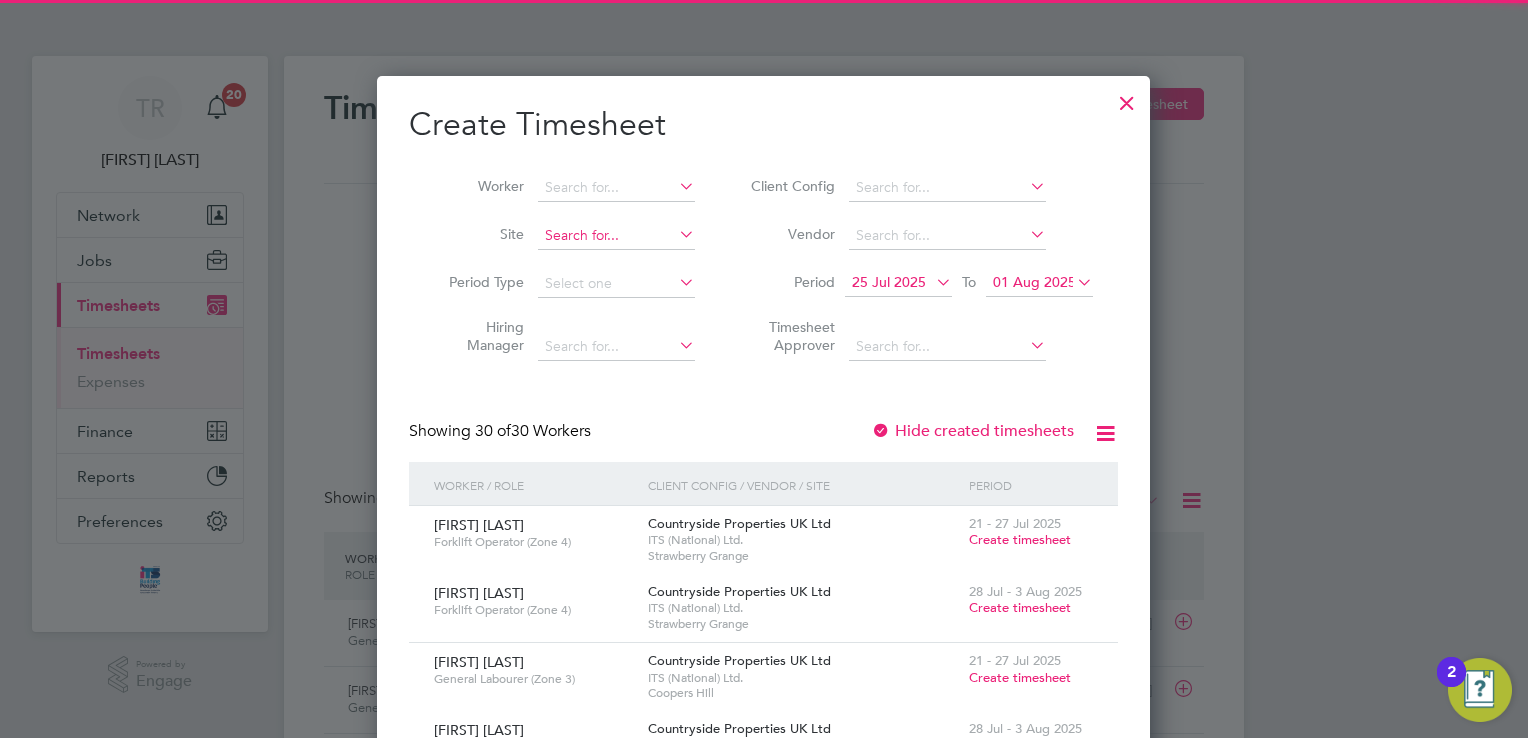 click at bounding box center (616, 236) 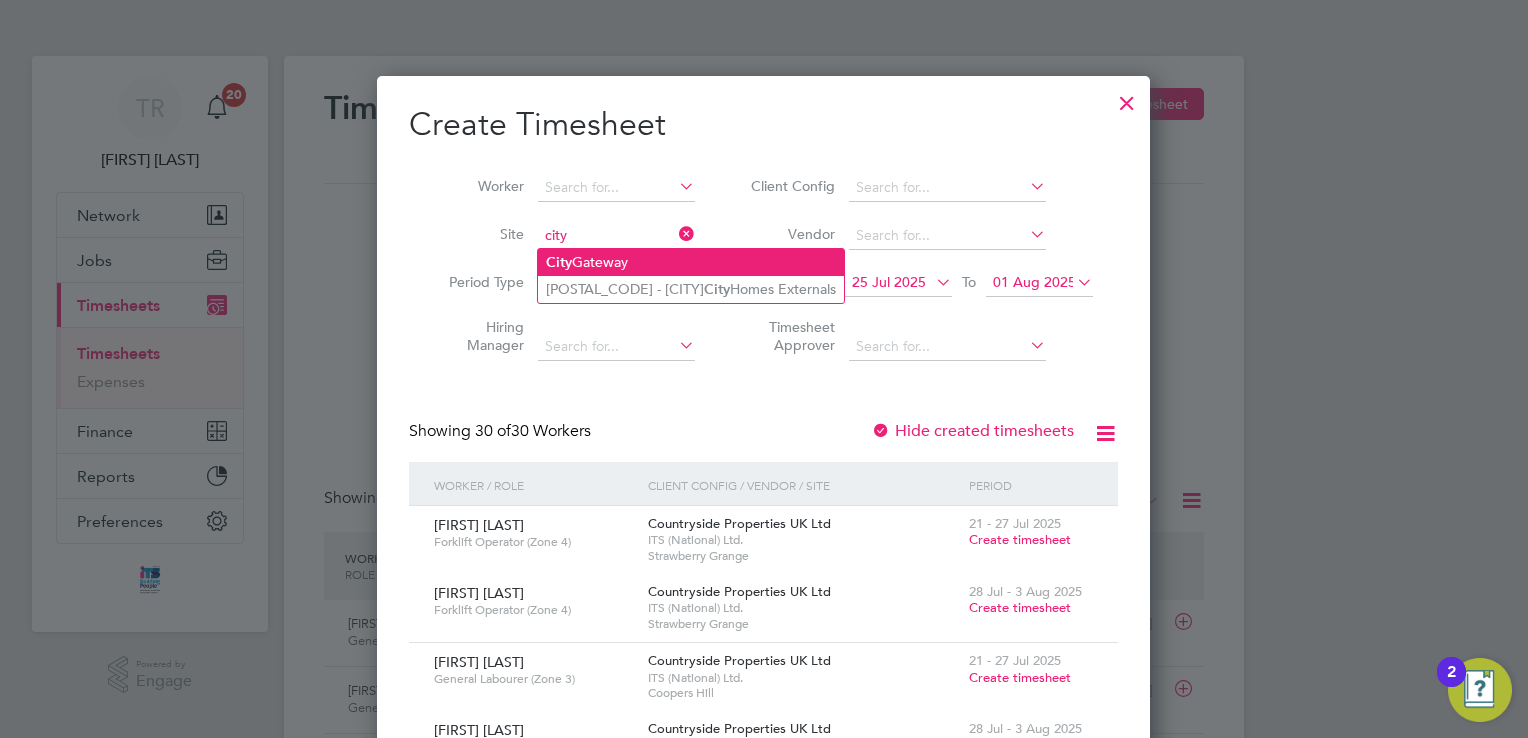 click on "City  Gateway" 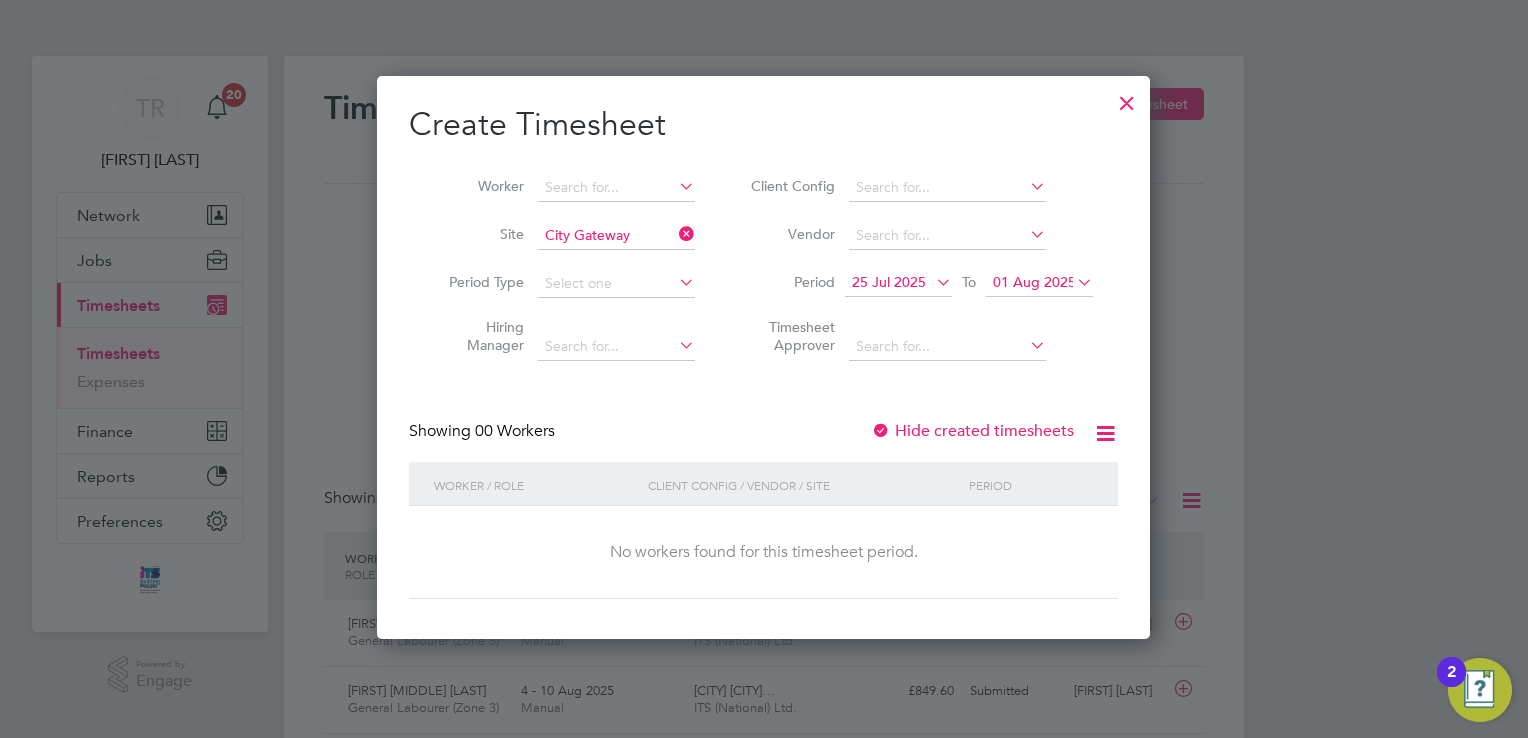 click on "01 Aug 2025" at bounding box center [1034, 282] 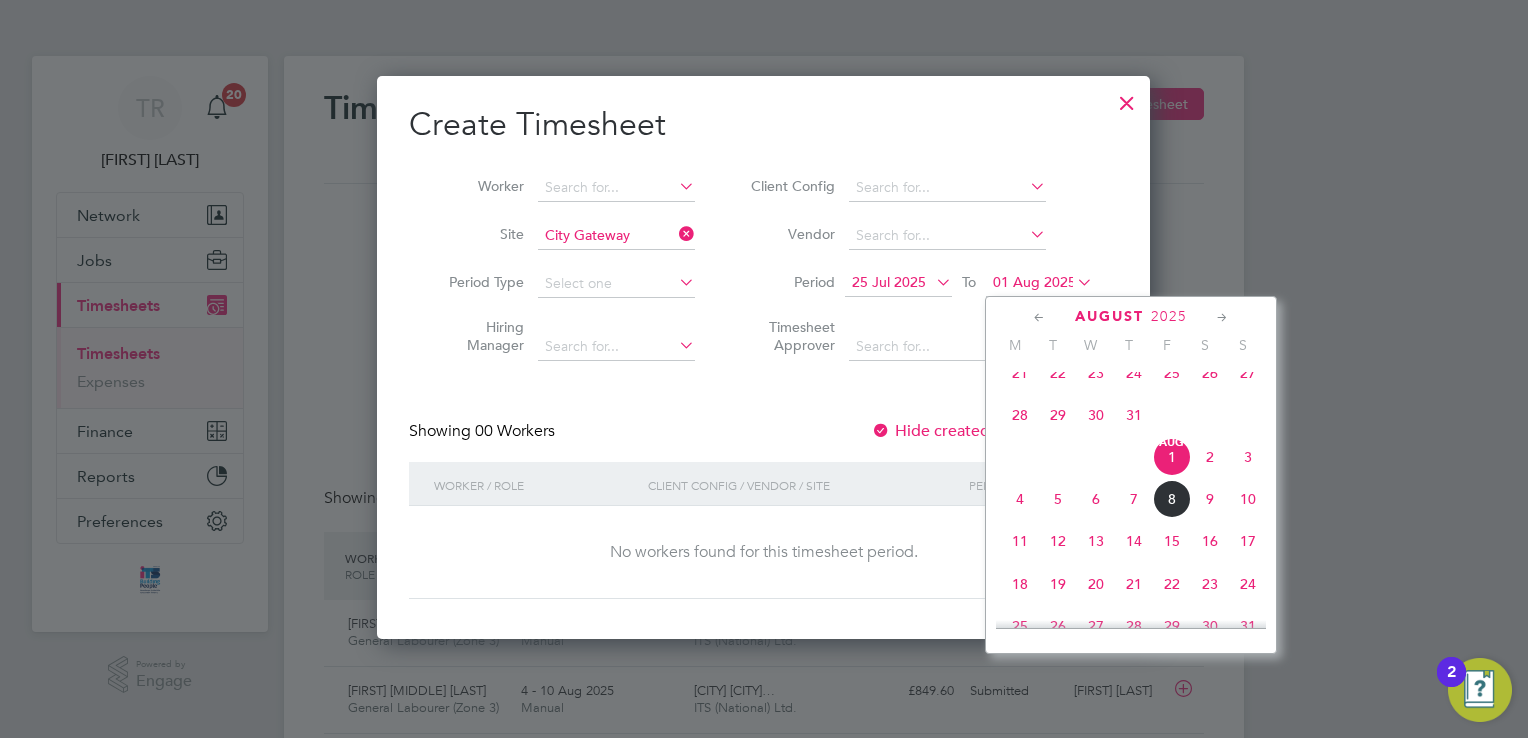 click on "10" 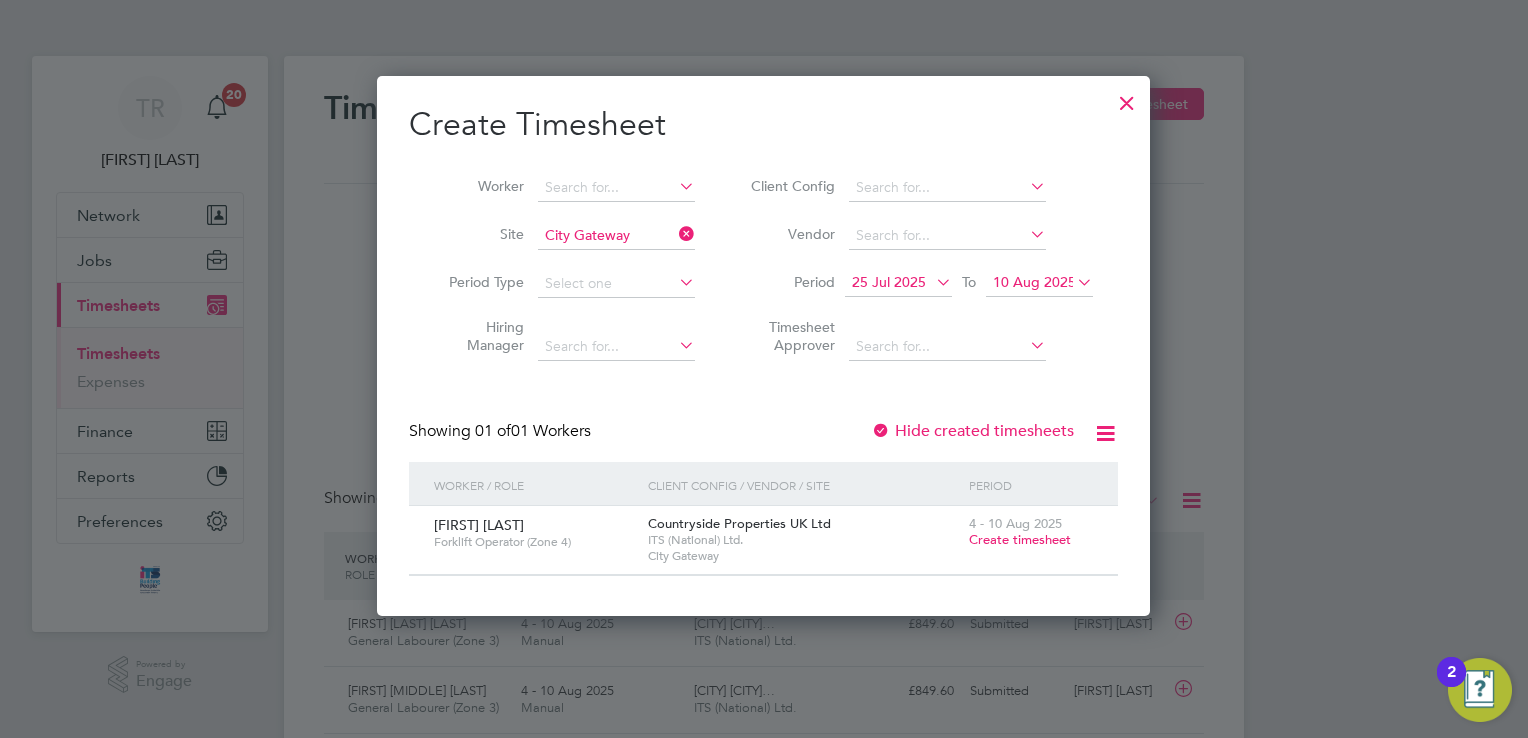 click on "Create timesheet" at bounding box center [1020, 539] 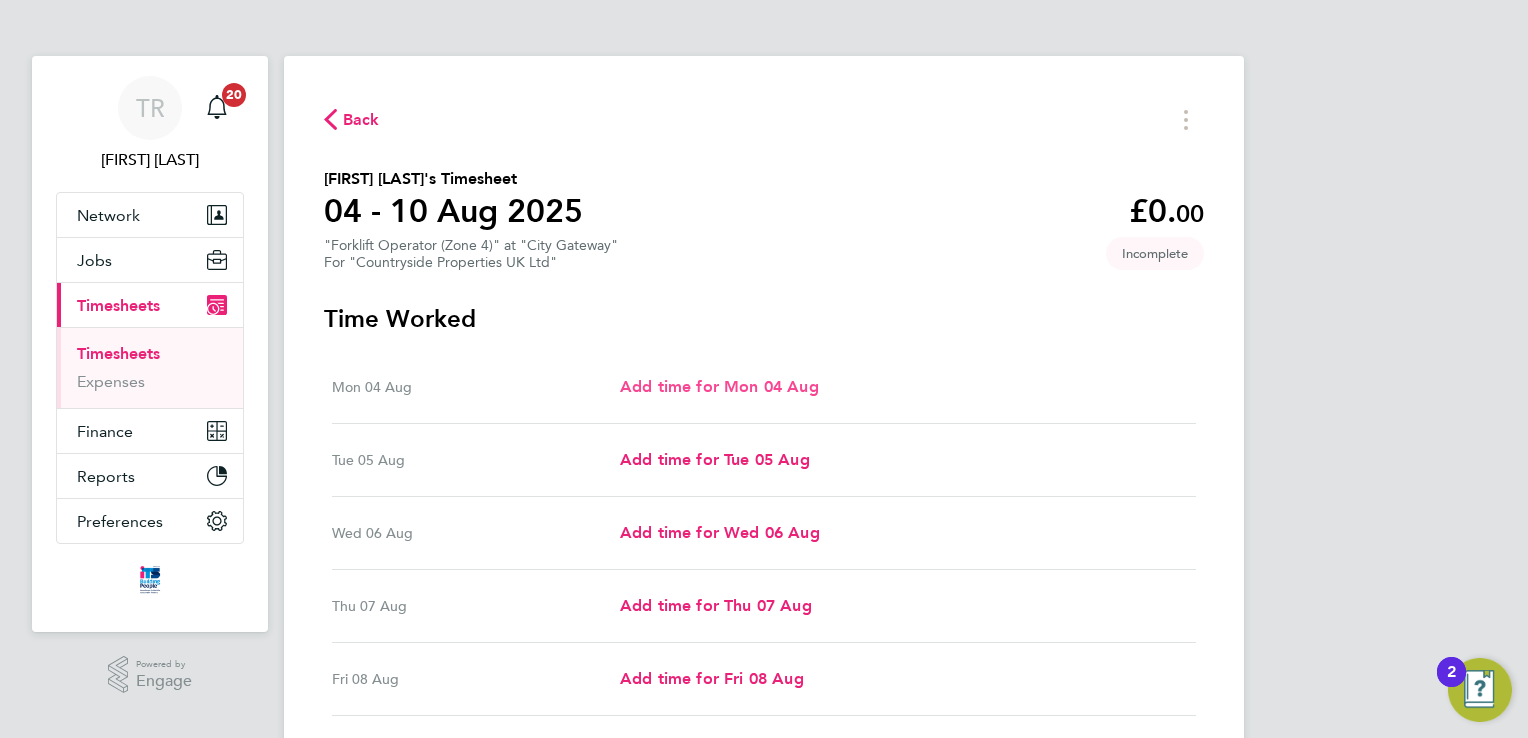 click on "Add time for Mon 04 Aug" at bounding box center (719, 386) 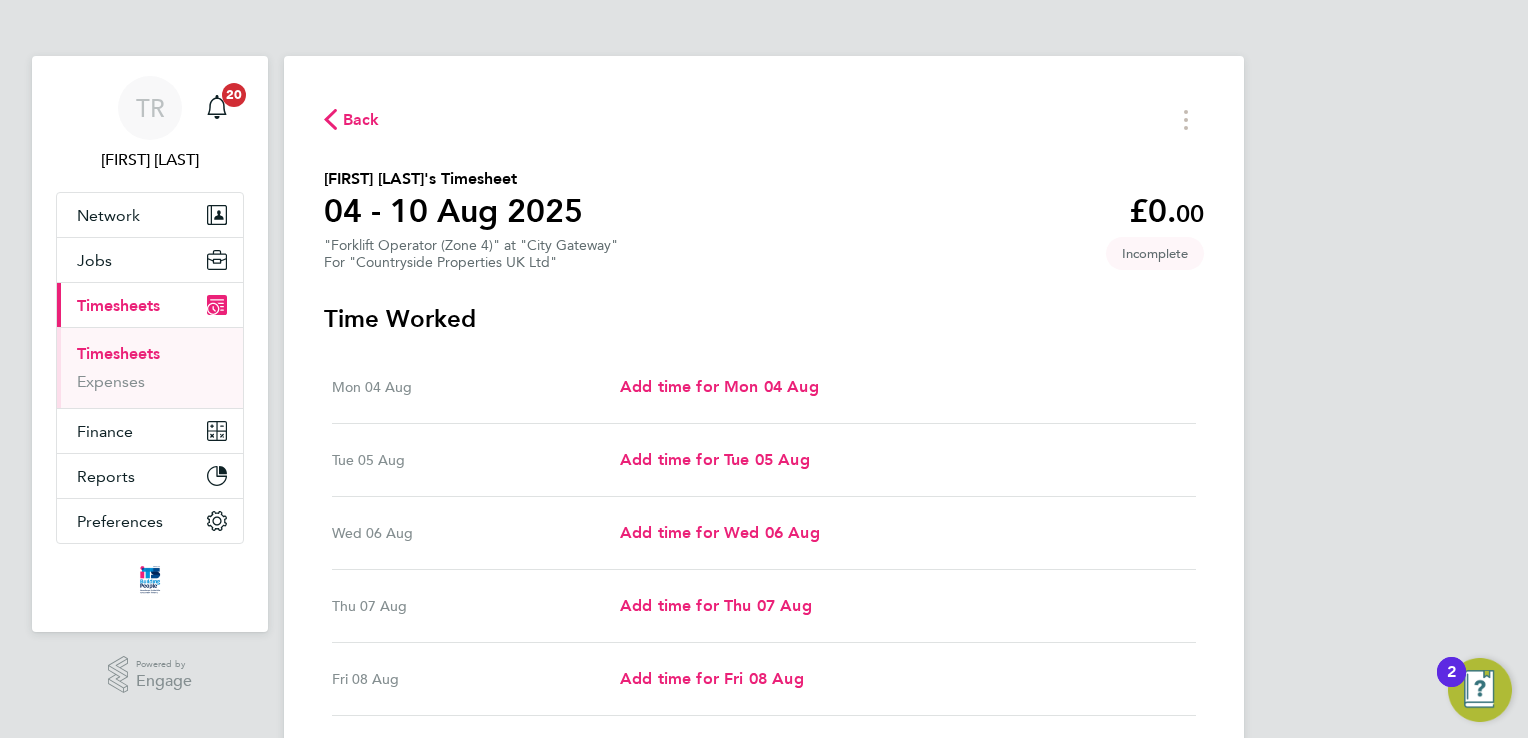 select on "30" 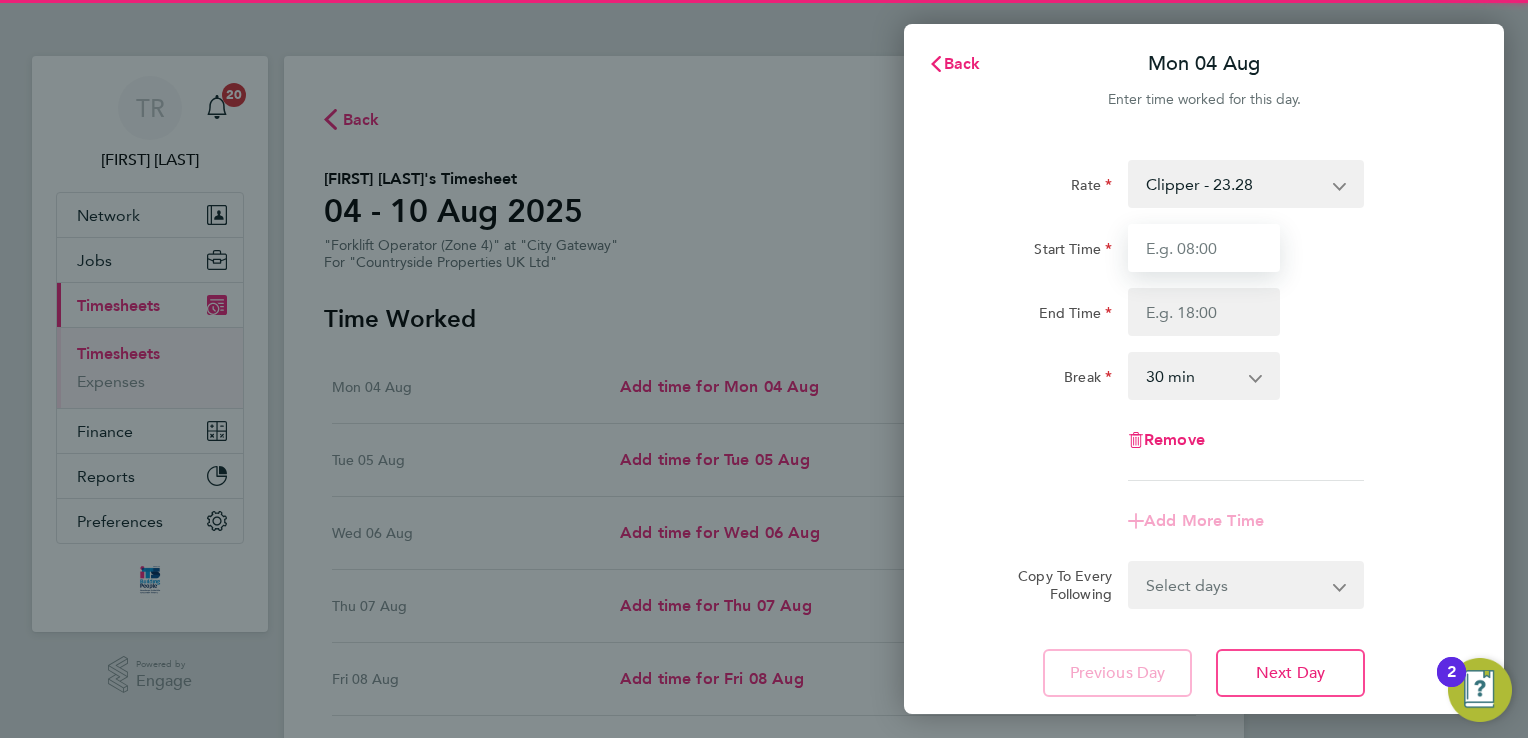 click on "Start Time" at bounding box center (1204, 248) 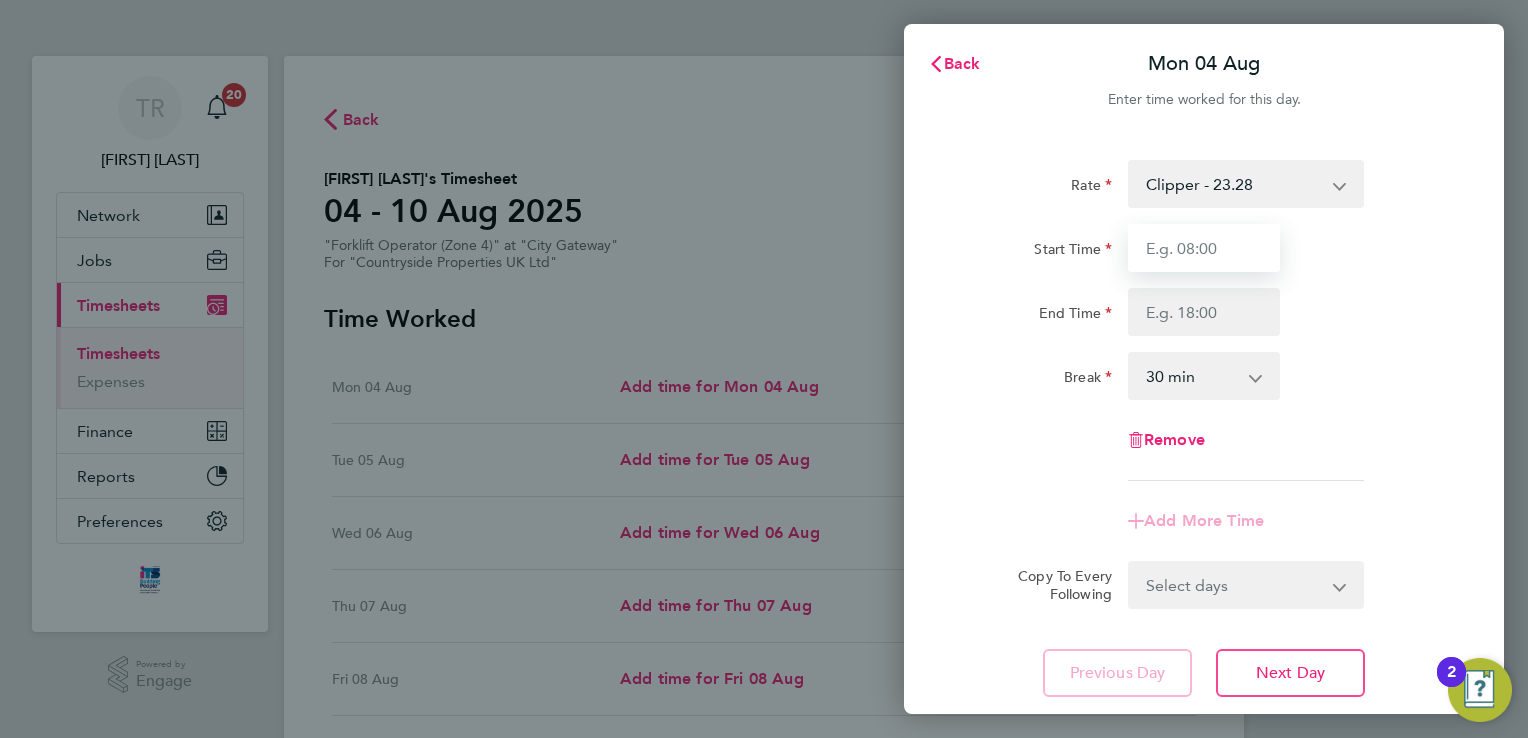 type on "07:30" 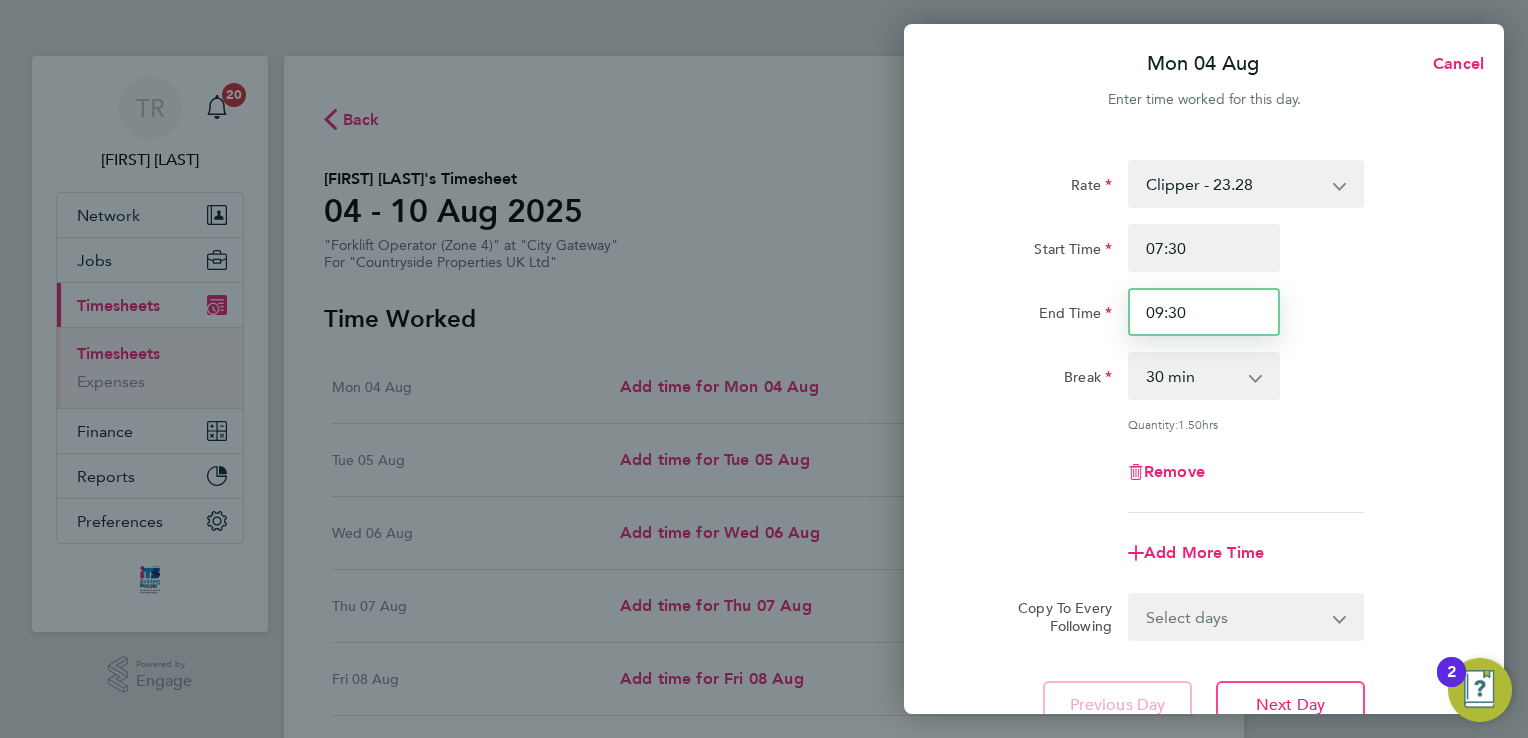drag, startPoint x: 1206, startPoint y: 323, endPoint x: 1108, endPoint y: 322, distance: 98.005104 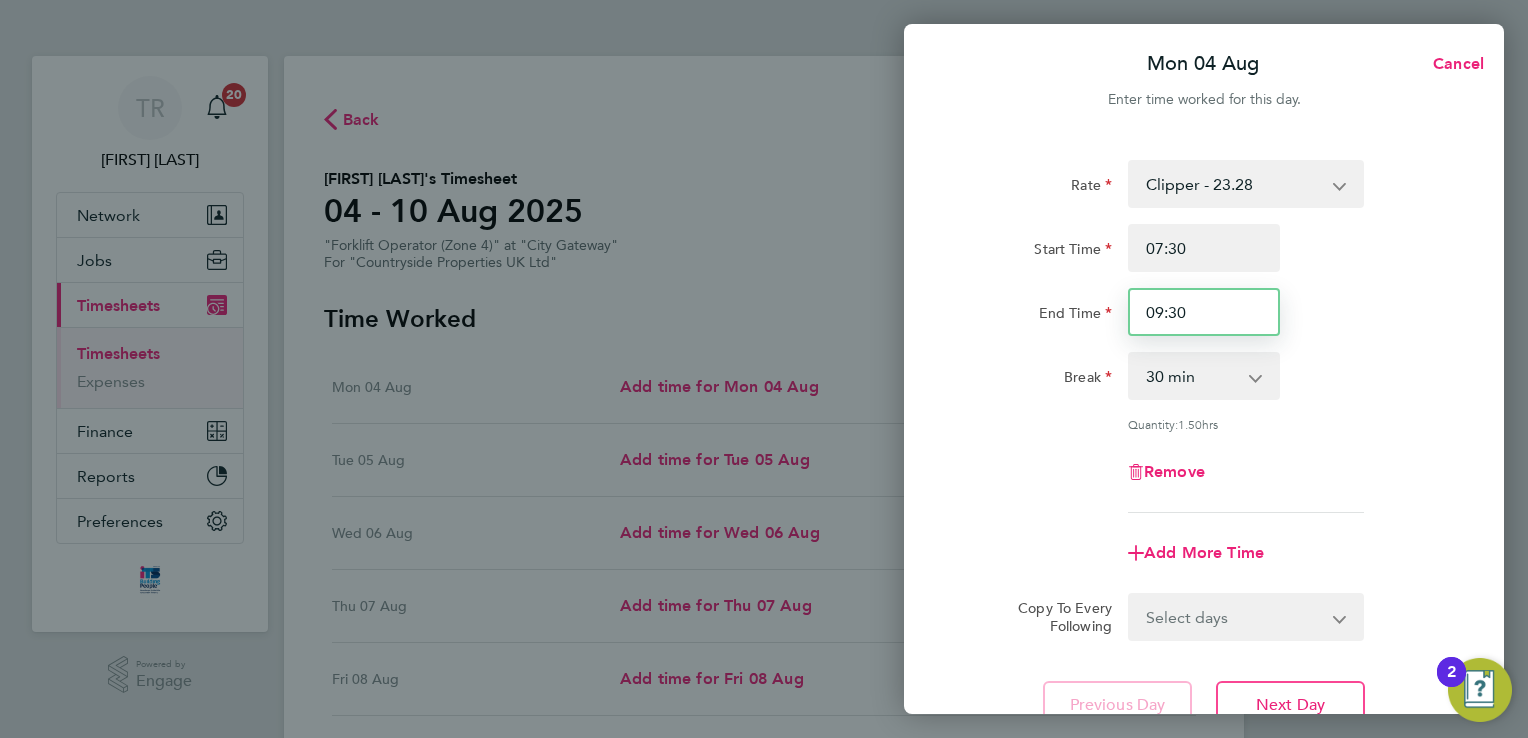 type on "0" 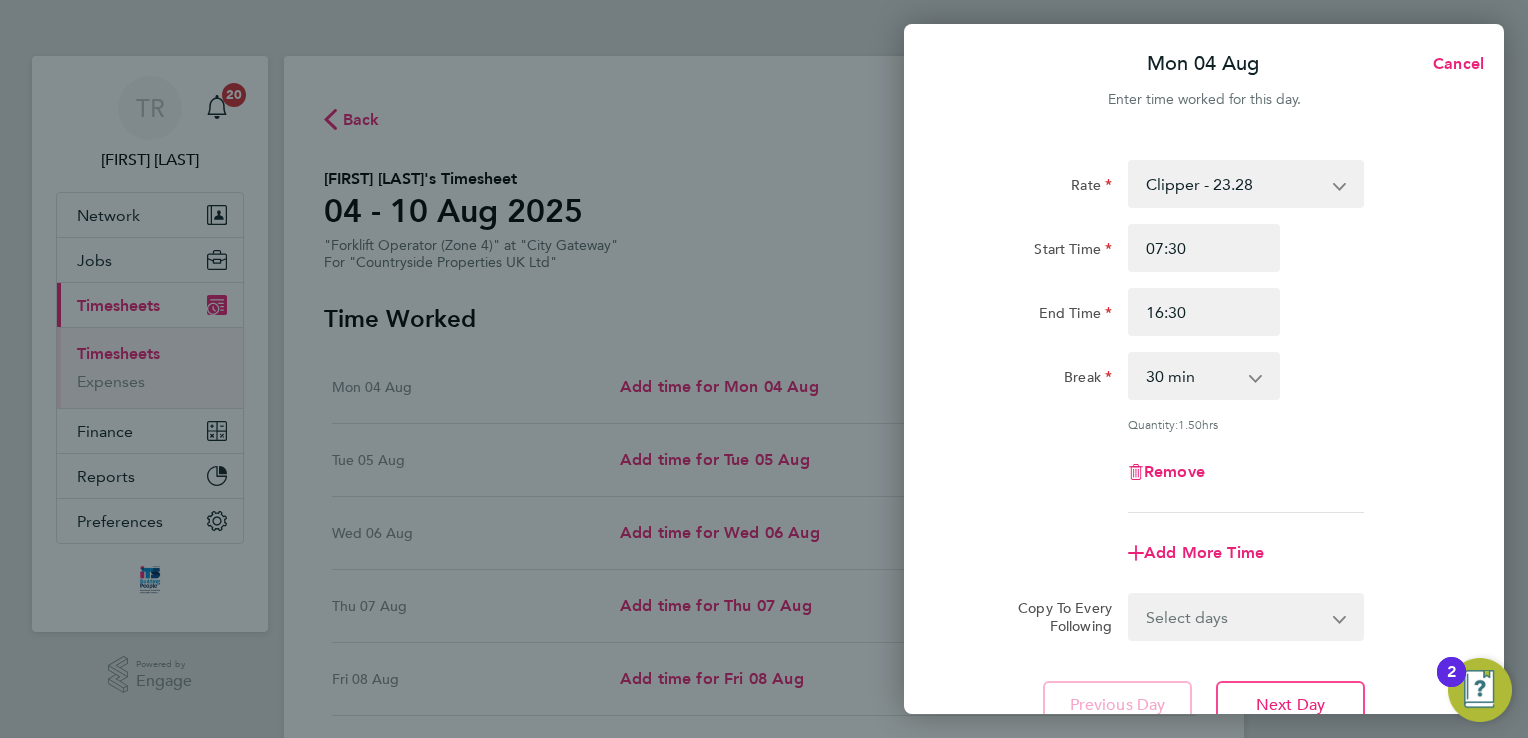 click on "Remove" 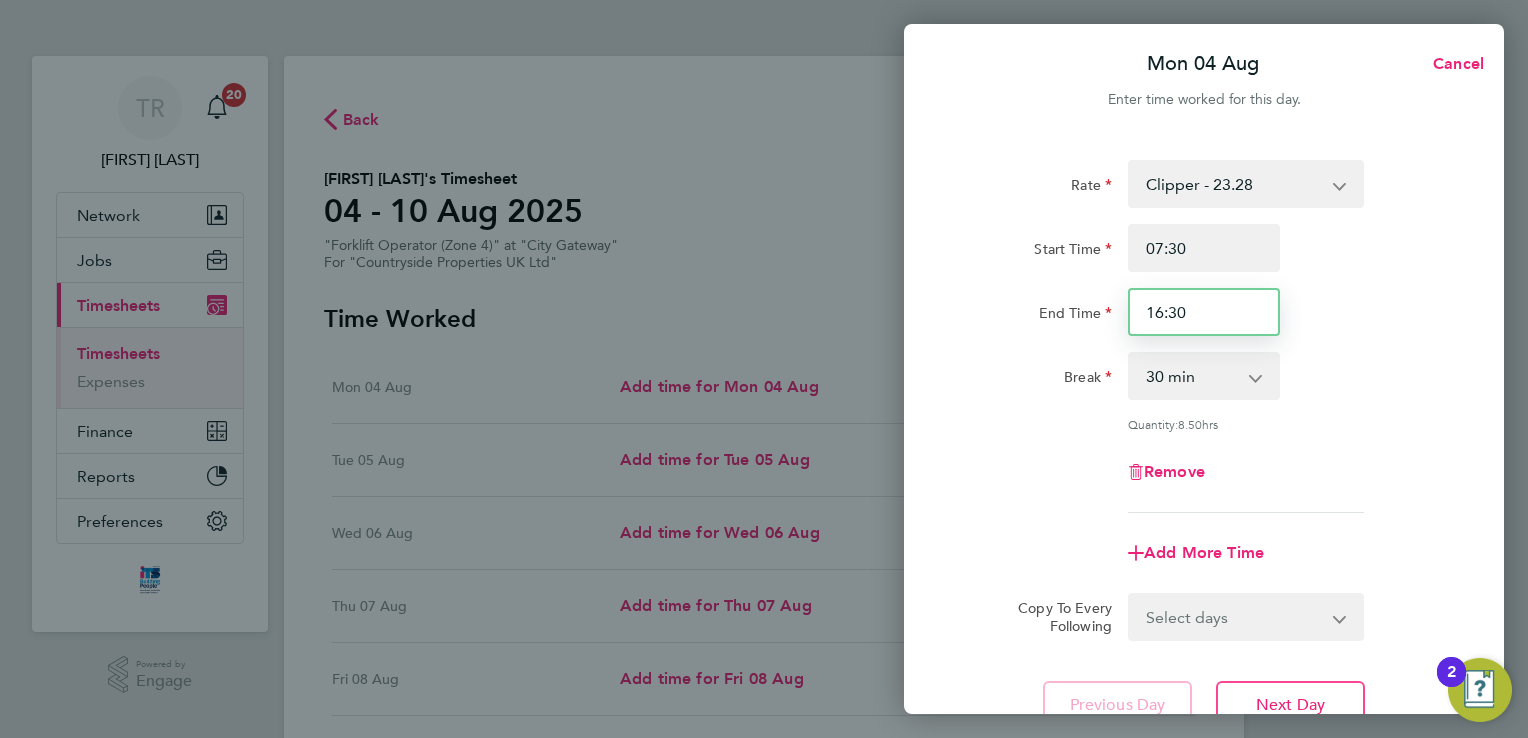click on "16:30" at bounding box center [1204, 312] 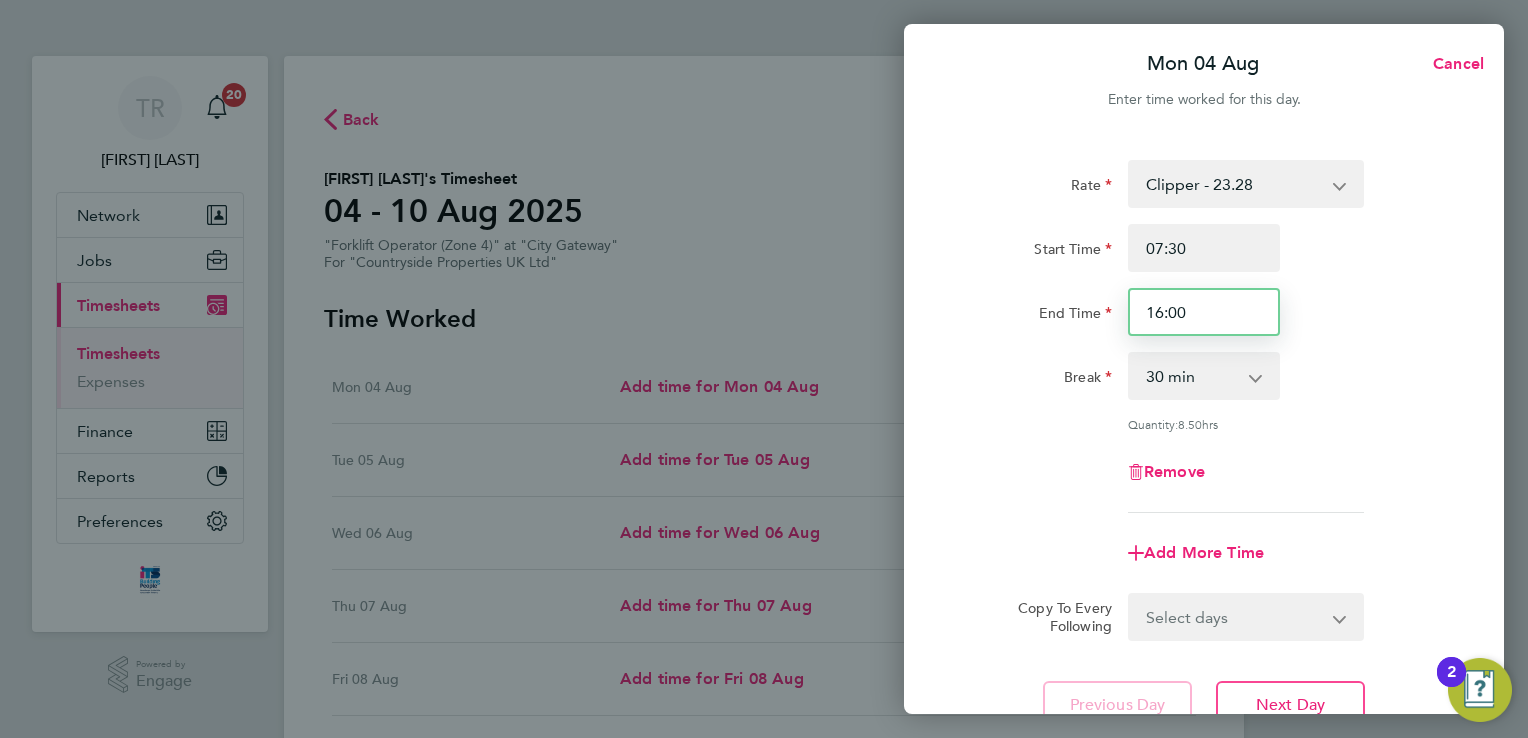 type on "16:00" 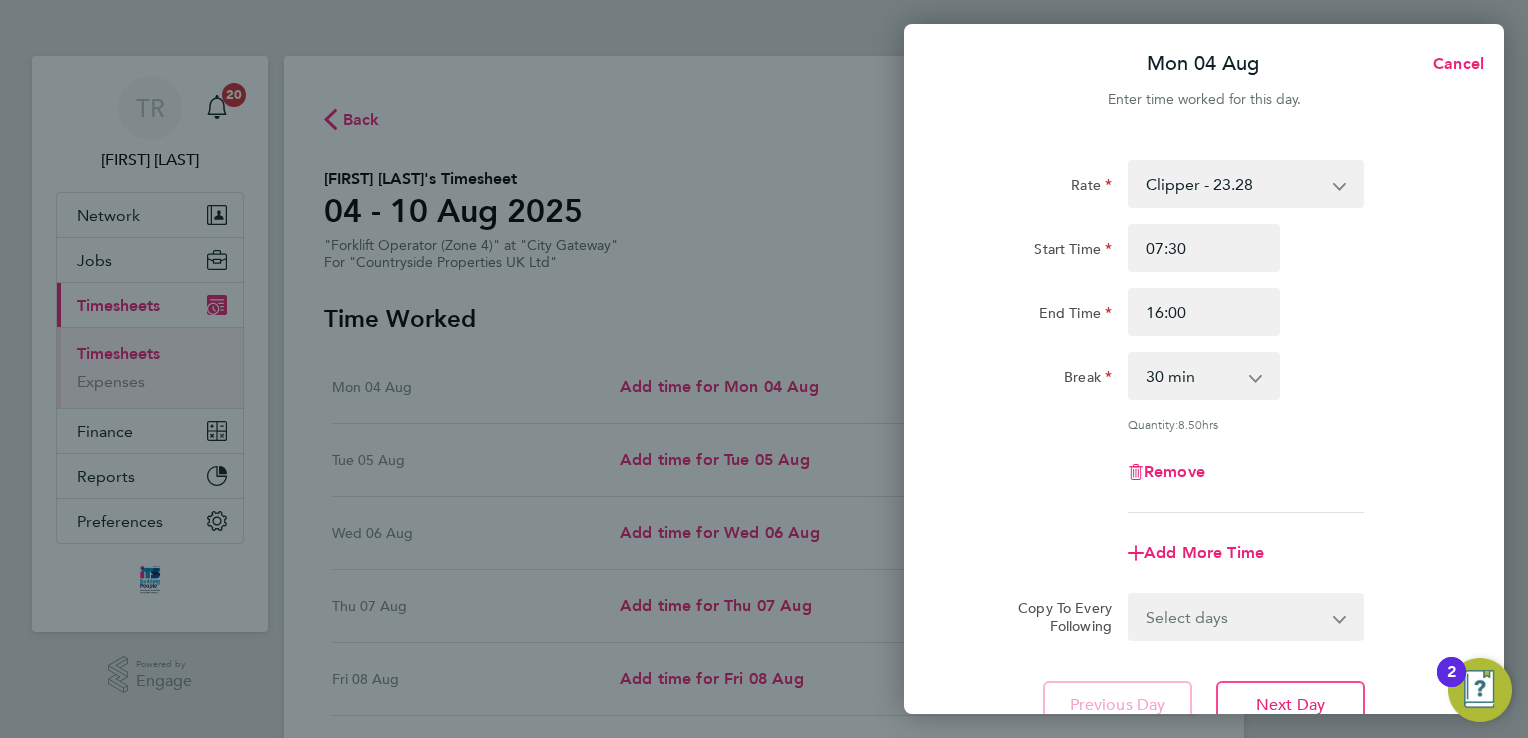 drag, startPoint x: 1380, startPoint y: 508, endPoint x: 1390, endPoint y: 494, distance: 17.20465 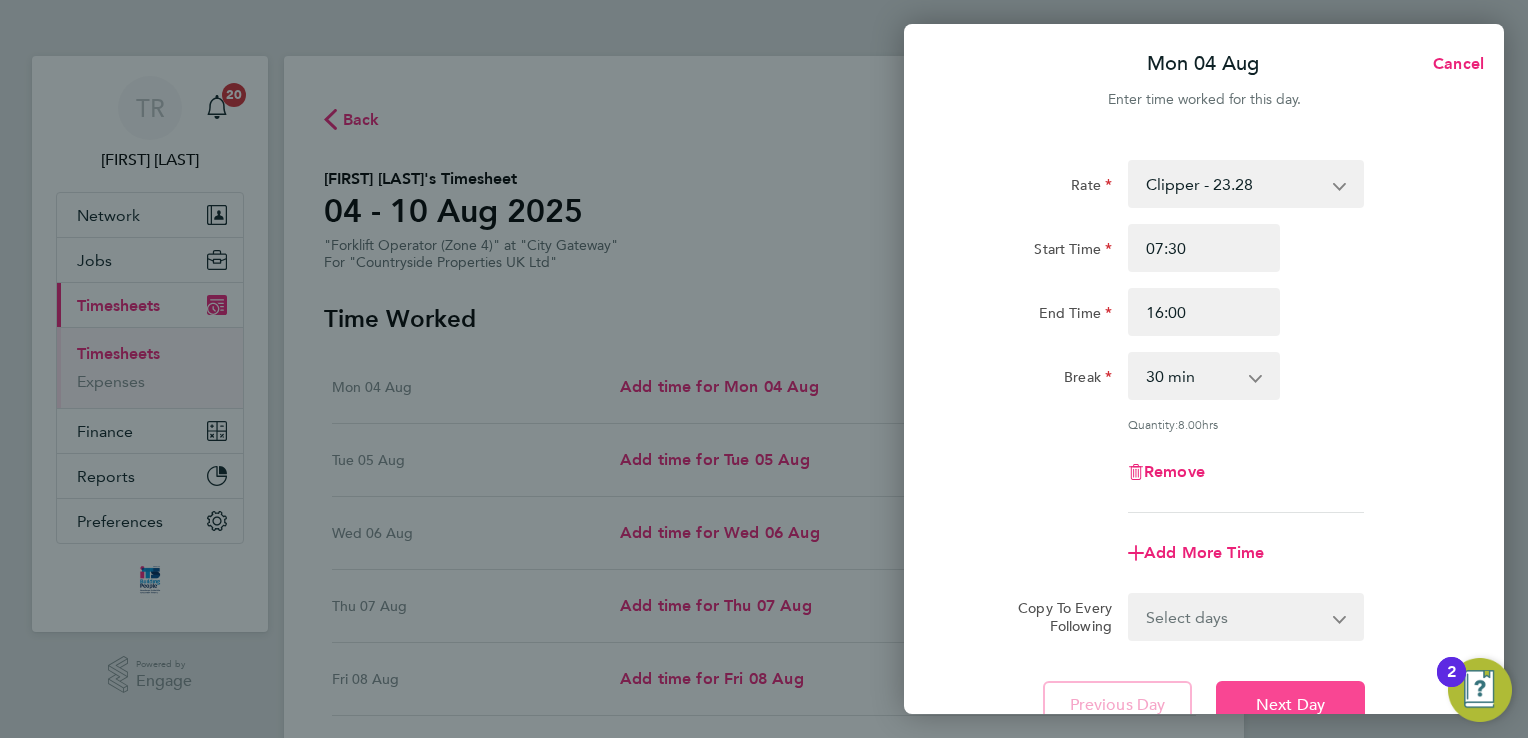 click on "Next Day" 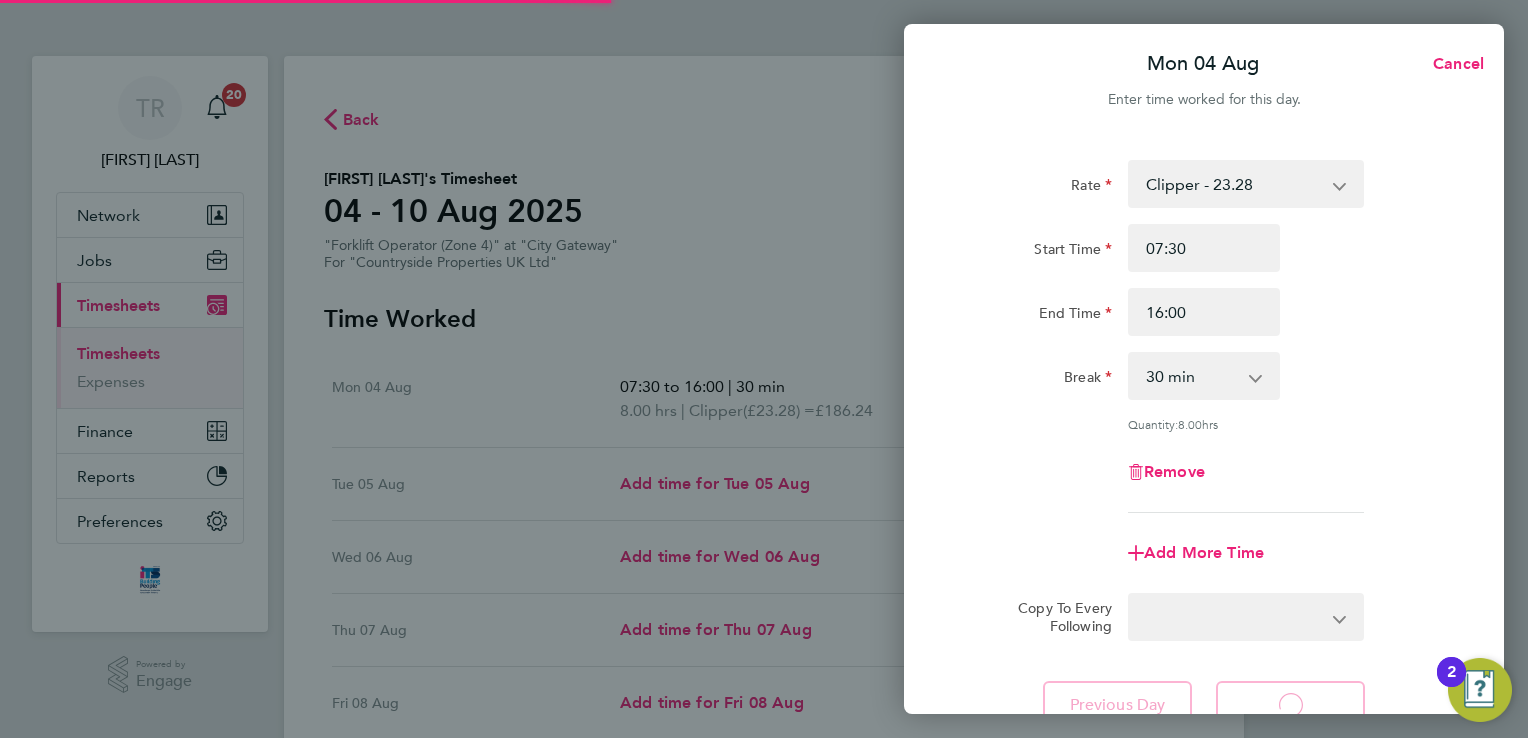 select on "30" 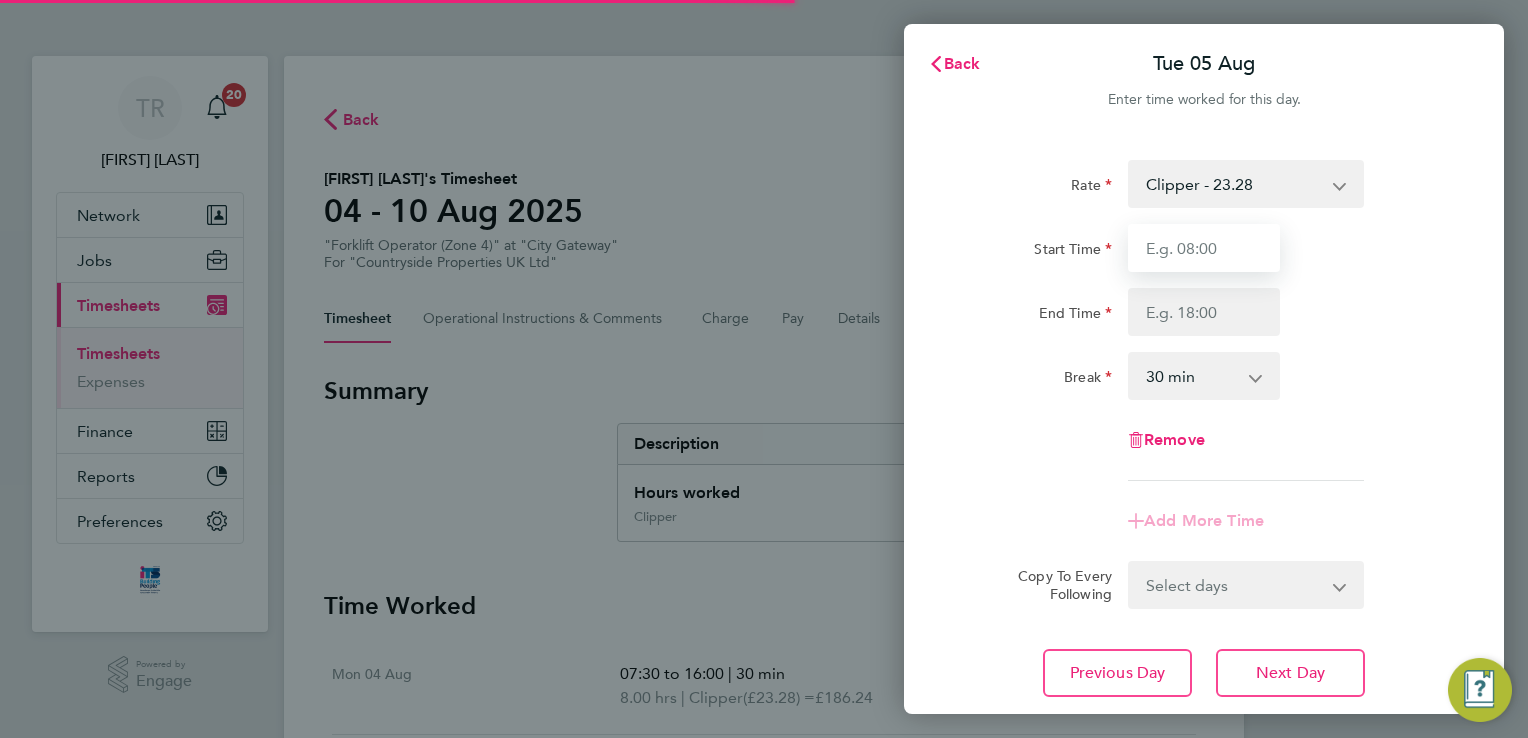 click on "Start Time" at bounding box center (1204, 248) 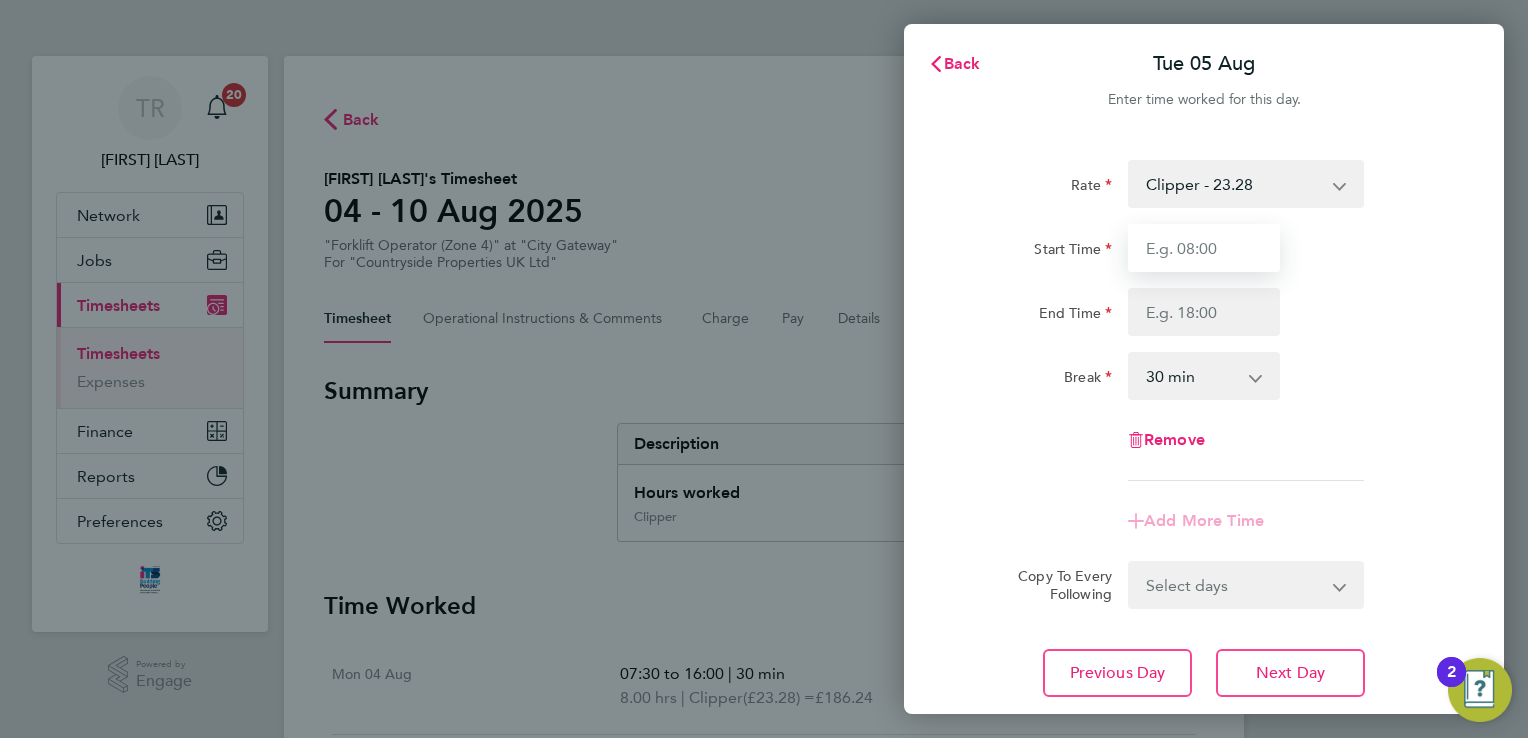 type on "07:30" 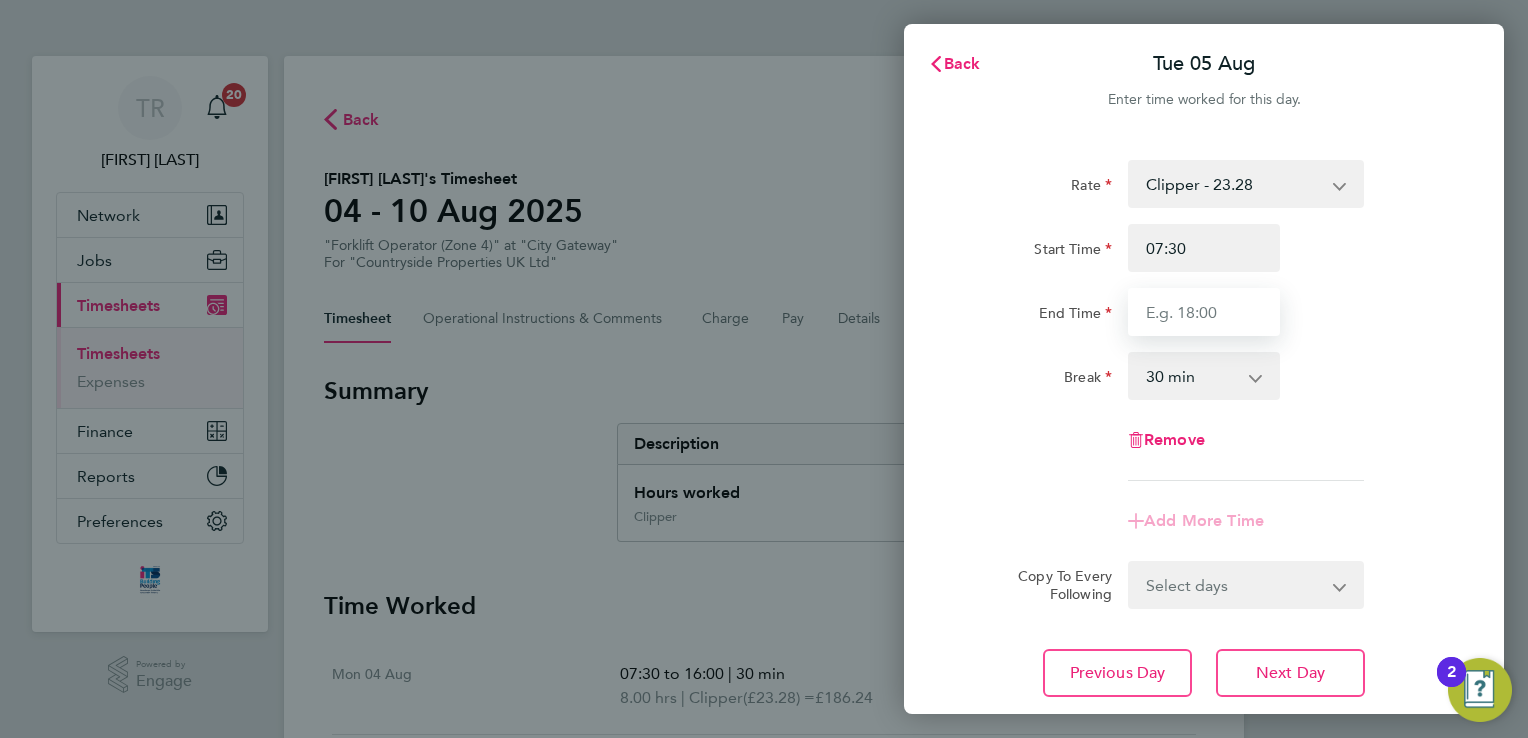 type on "16:00" 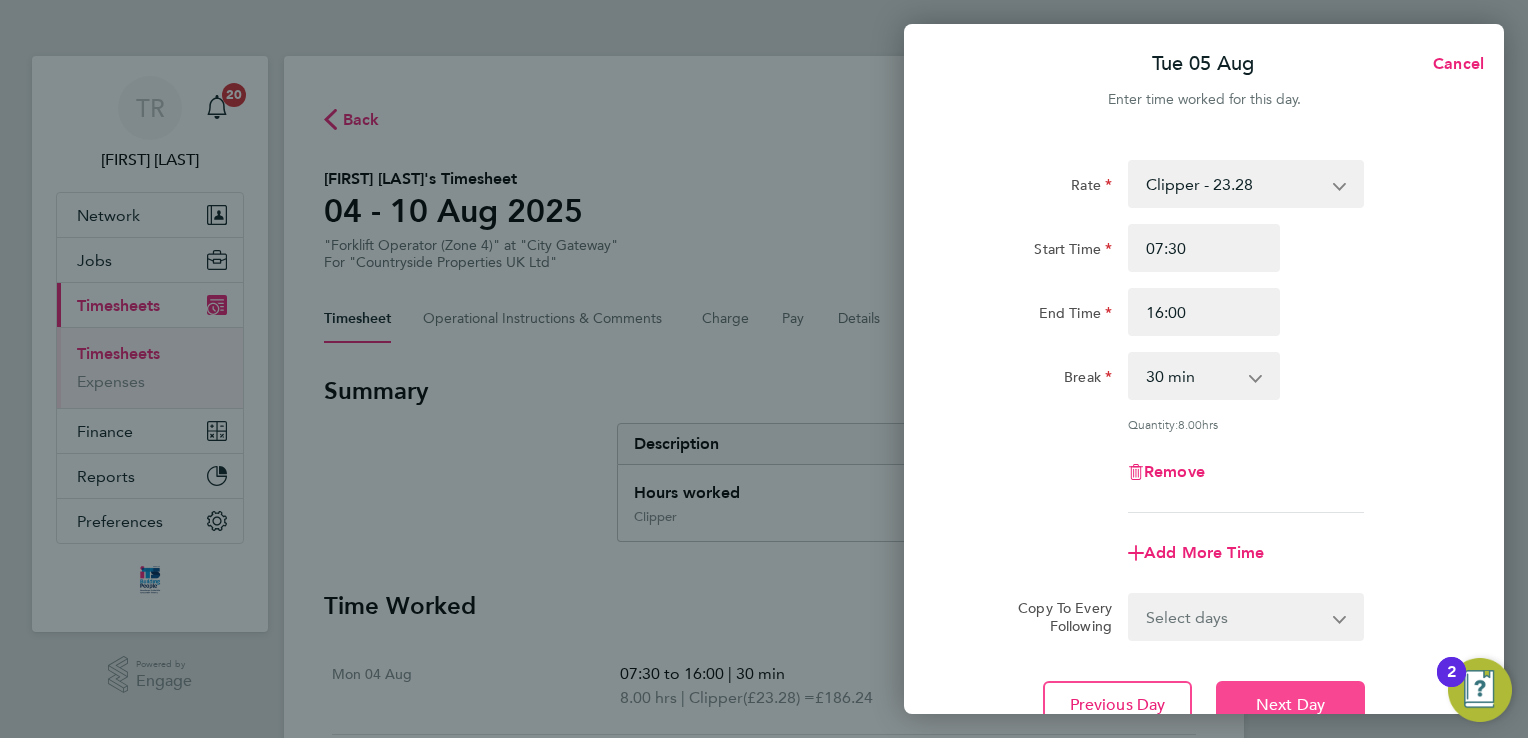 click on "Next Day" 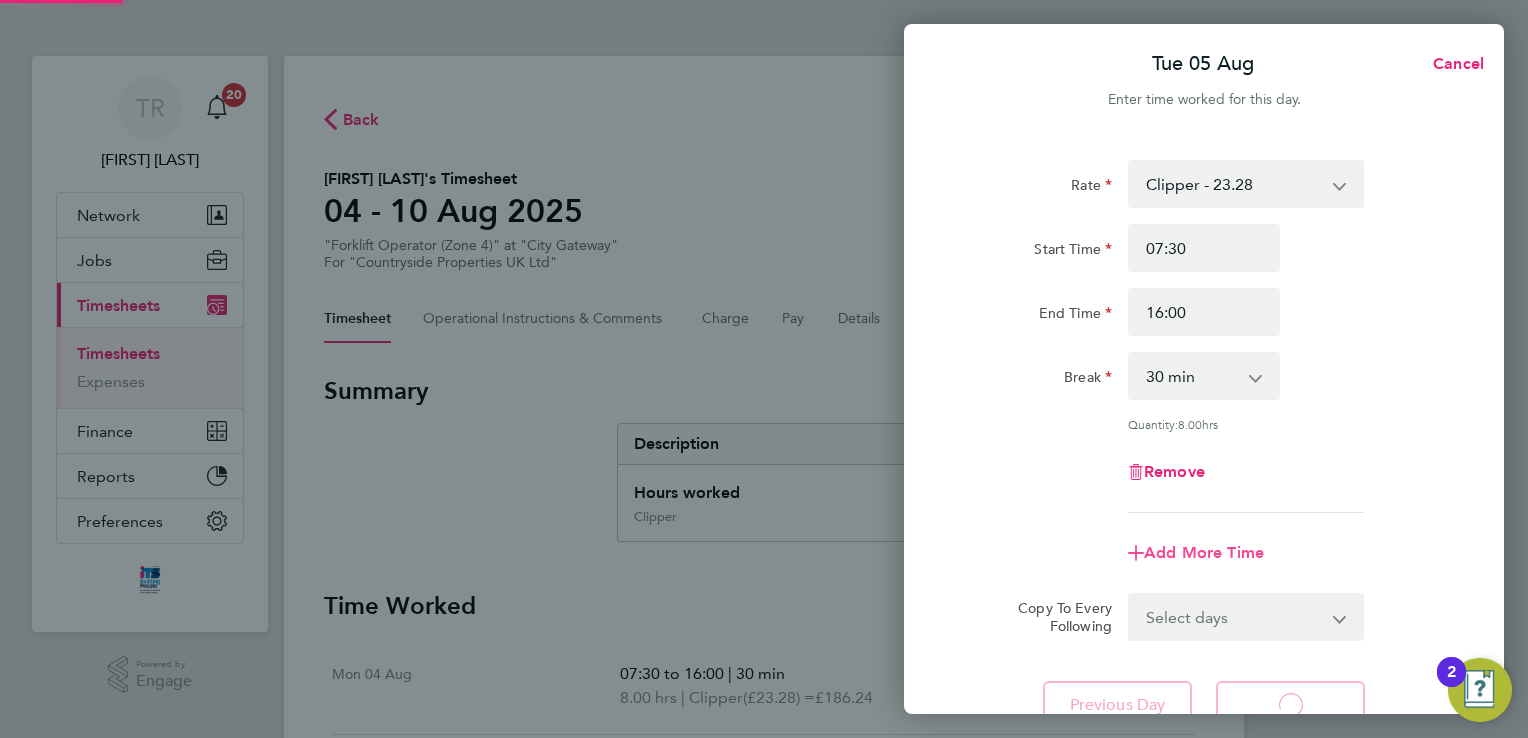 select on "30" 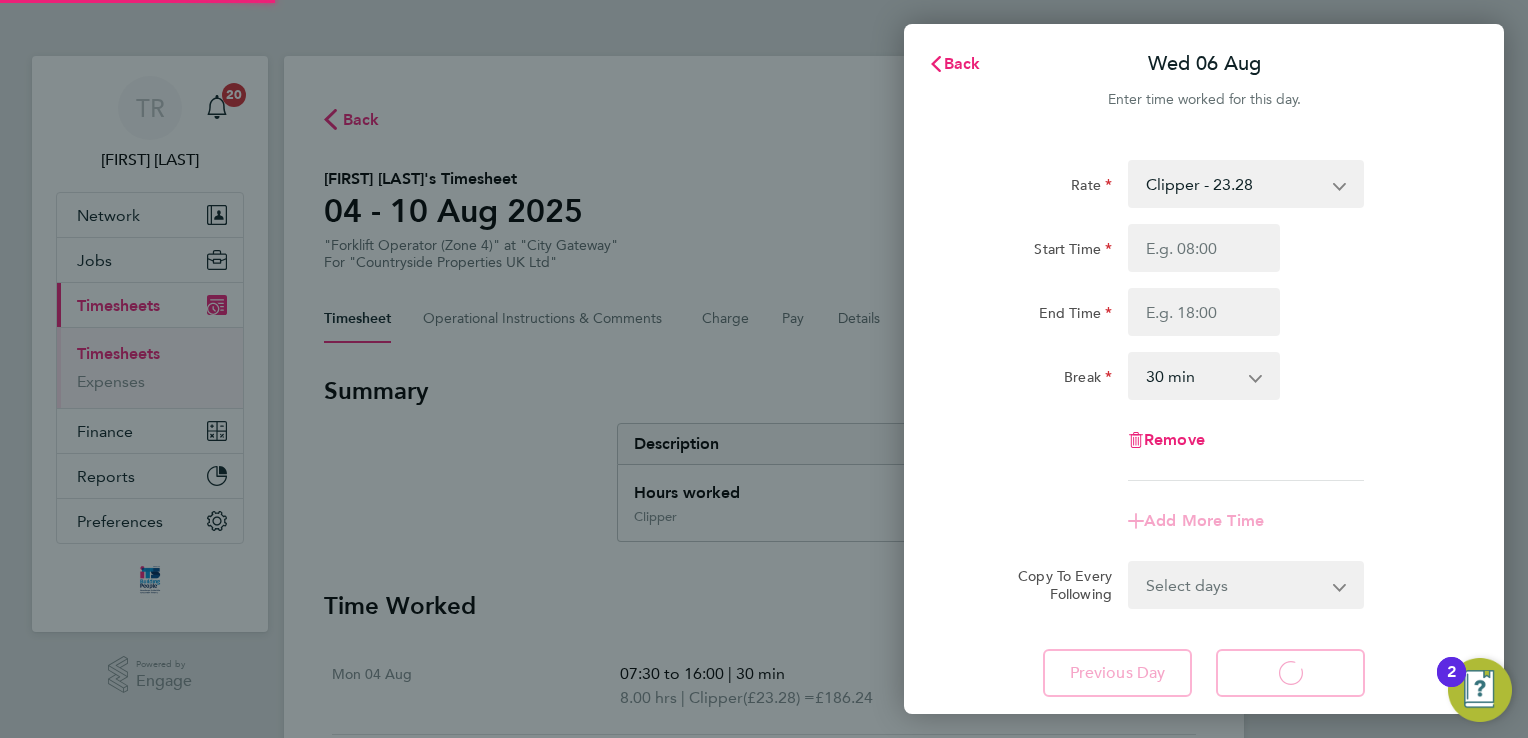 select on "30" 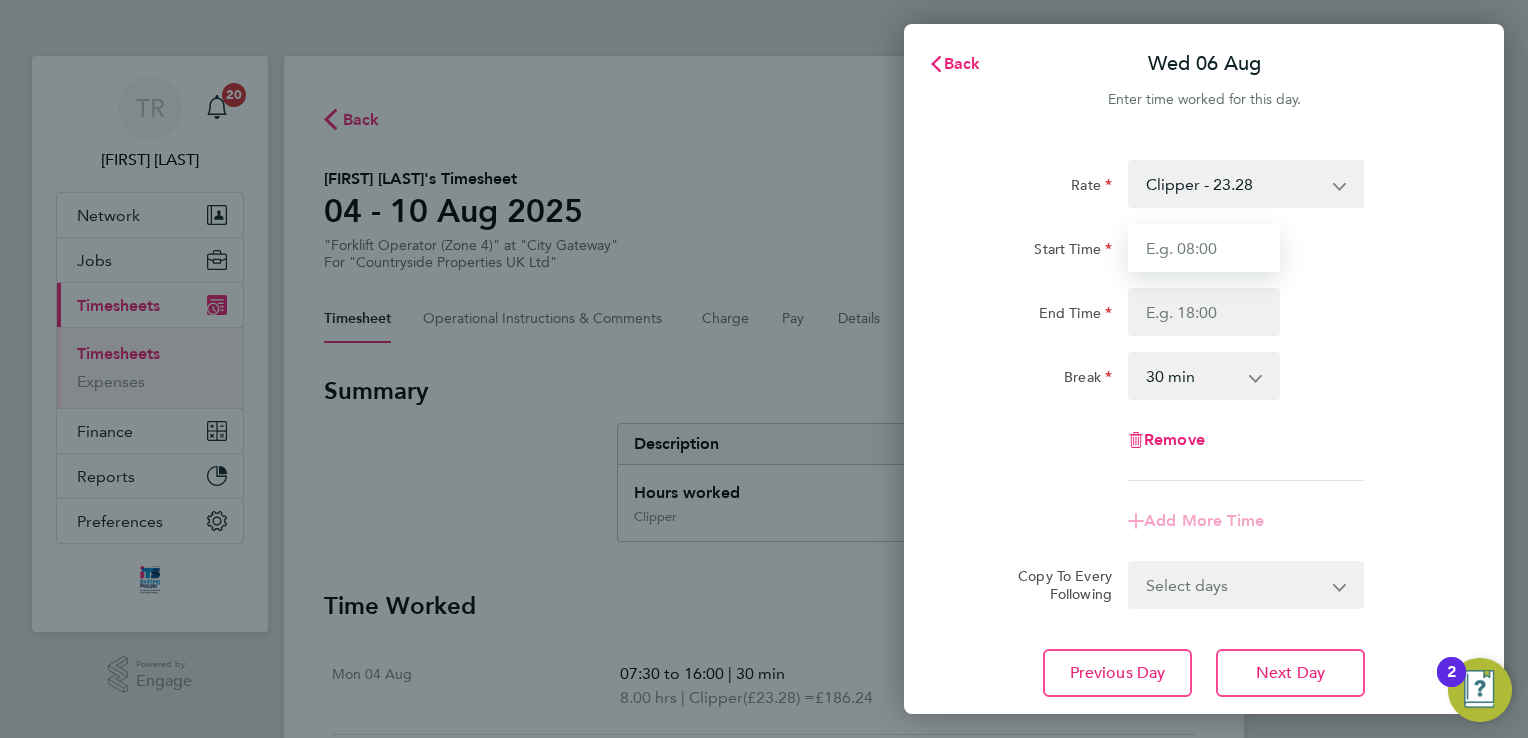 click on "Start Time" at bounding box center [1204, 248] 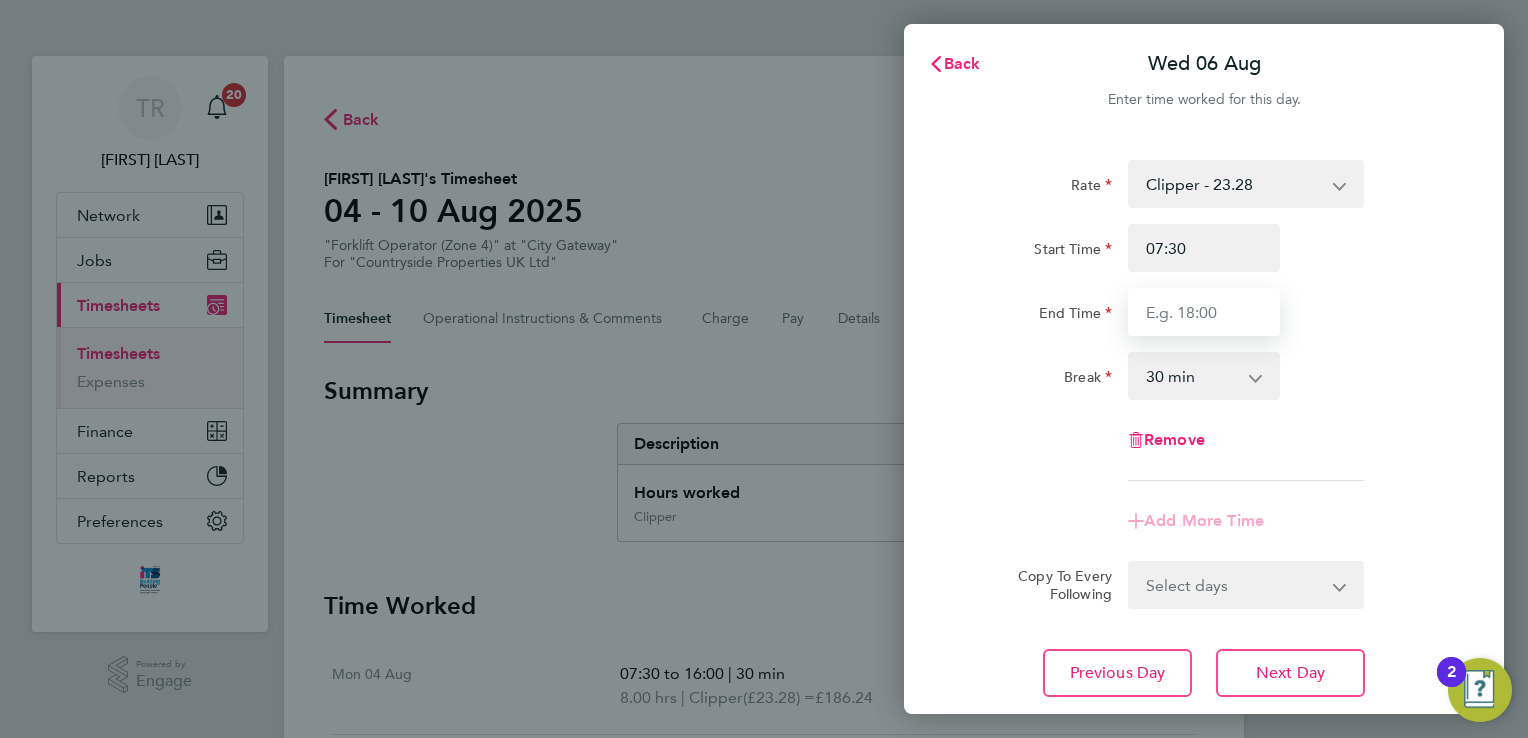 type on "16:00" 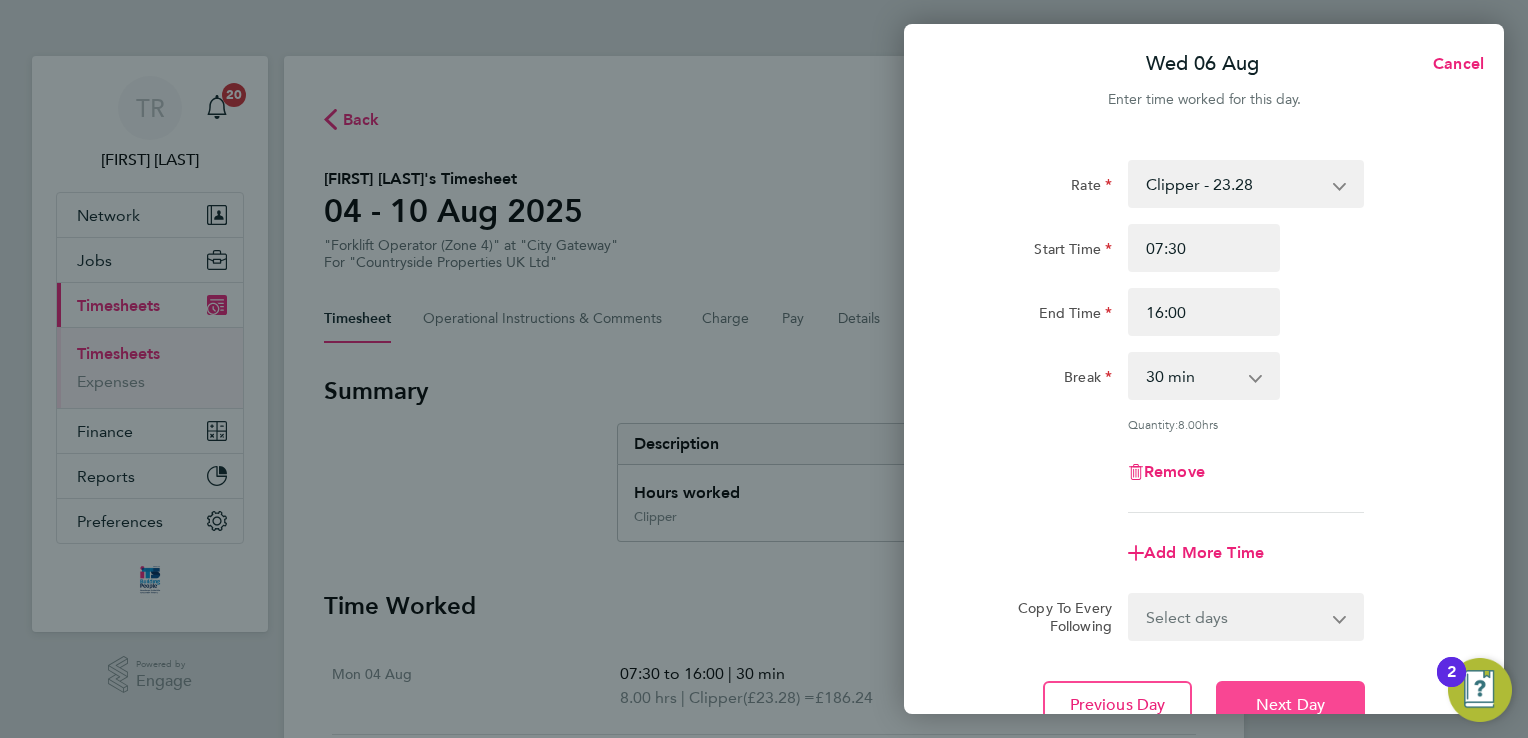 click on "Next Day" 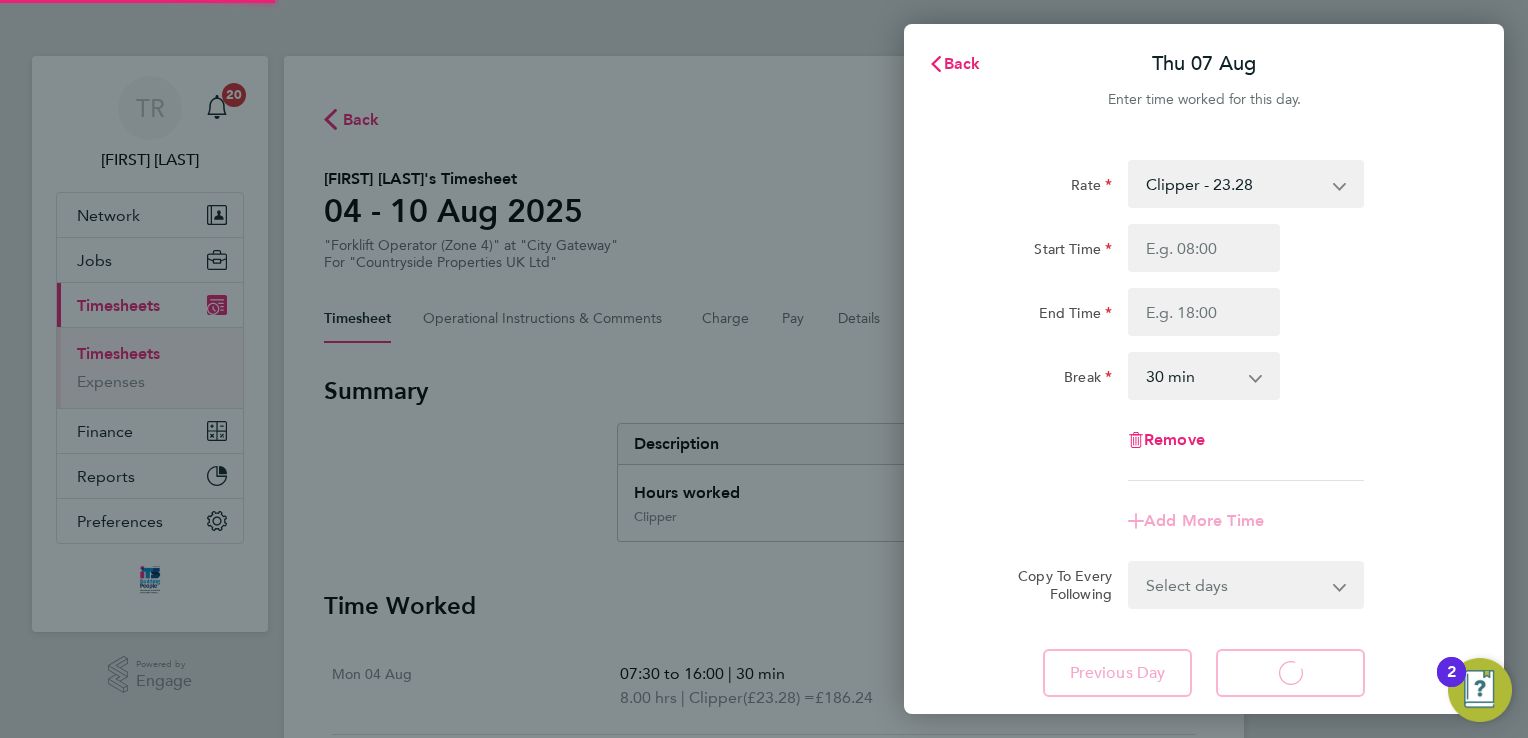 select on "30" 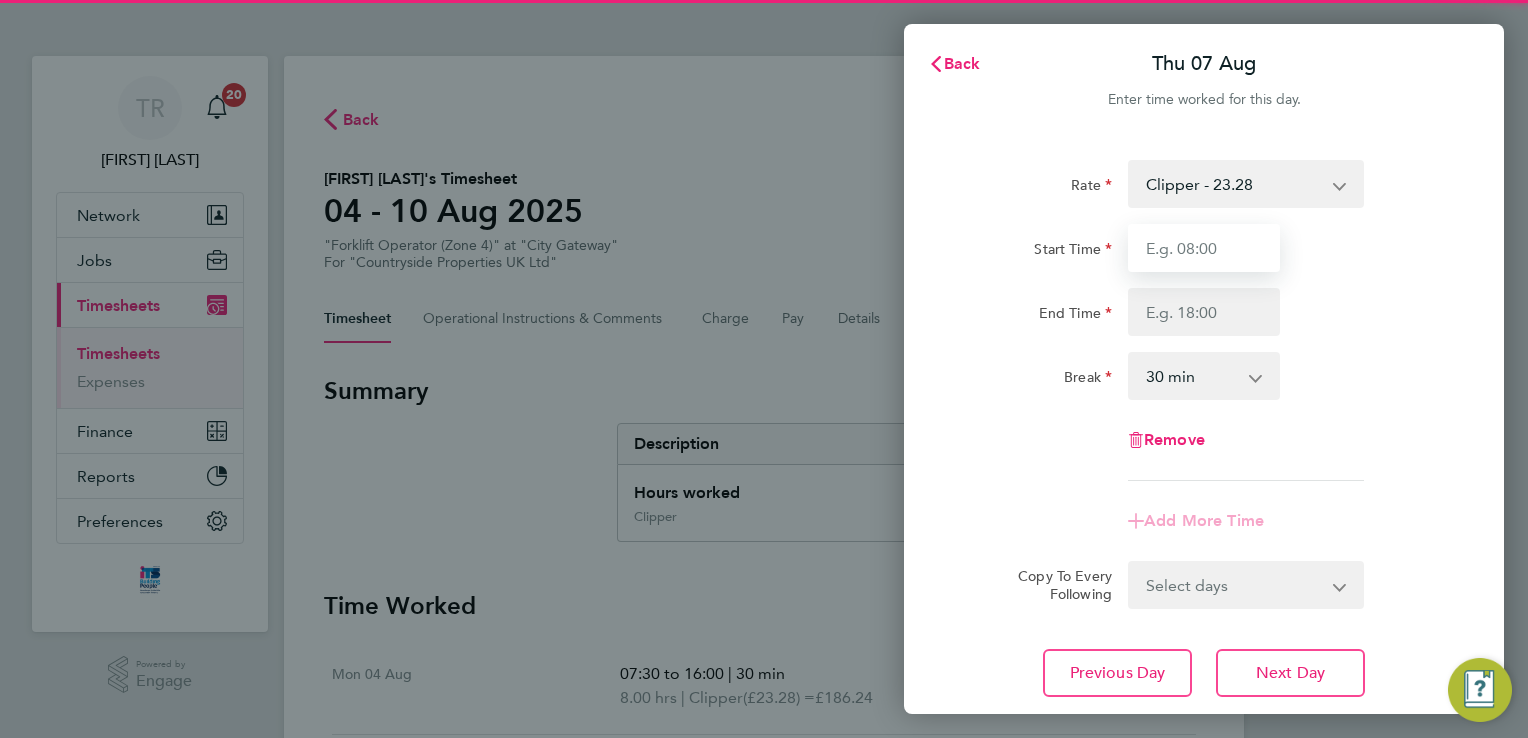click on "Start Time" at bounding box center [1204, 248] 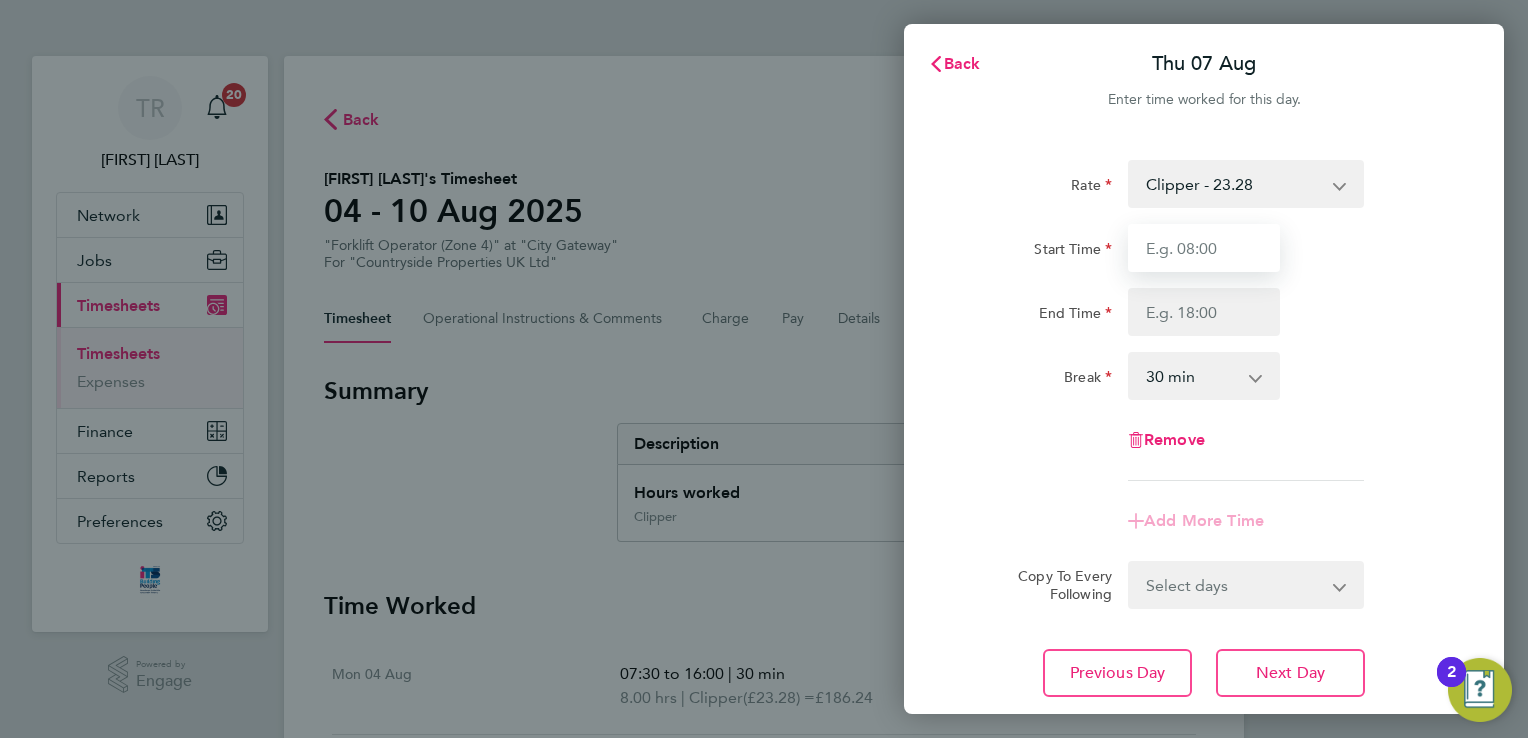 type on "07:30" 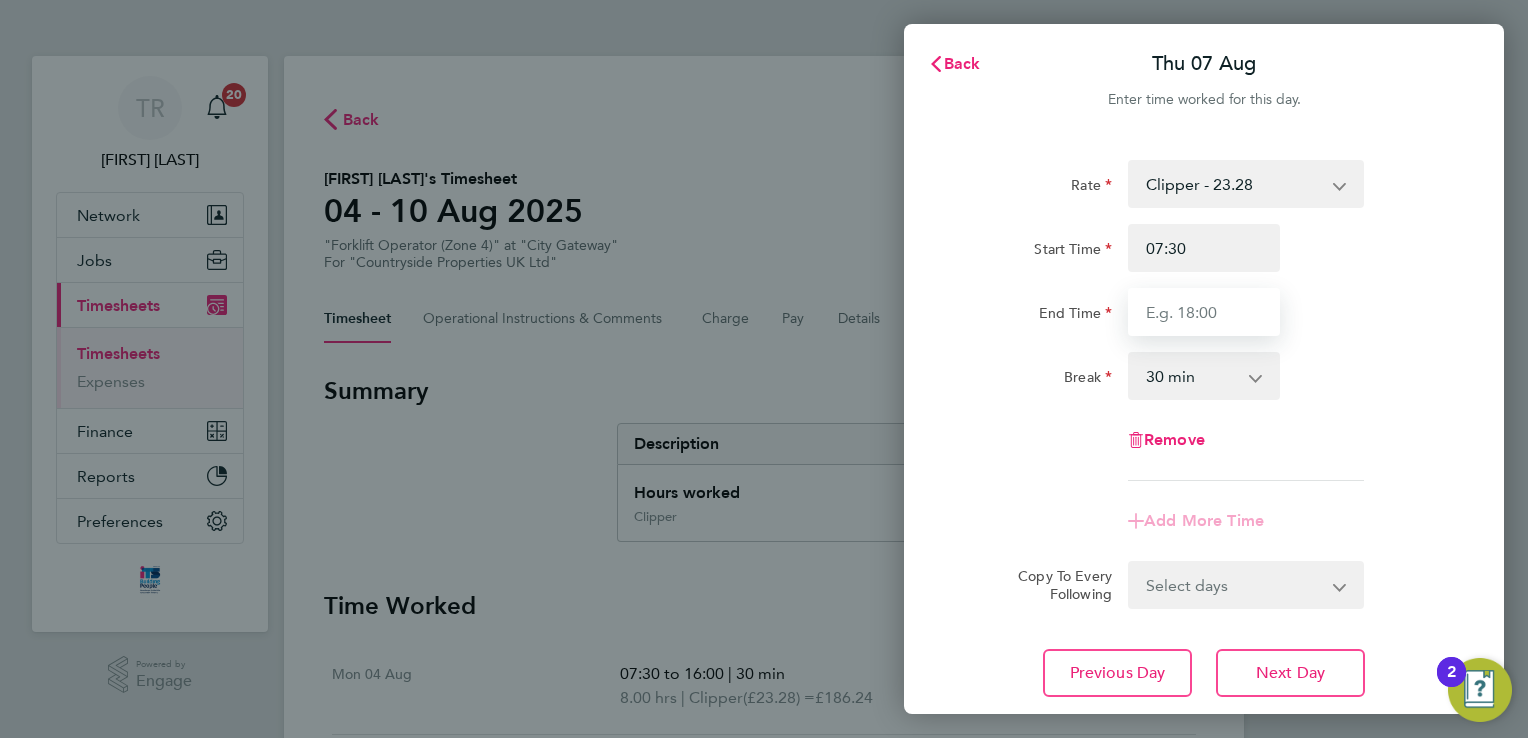 type on "16:00" 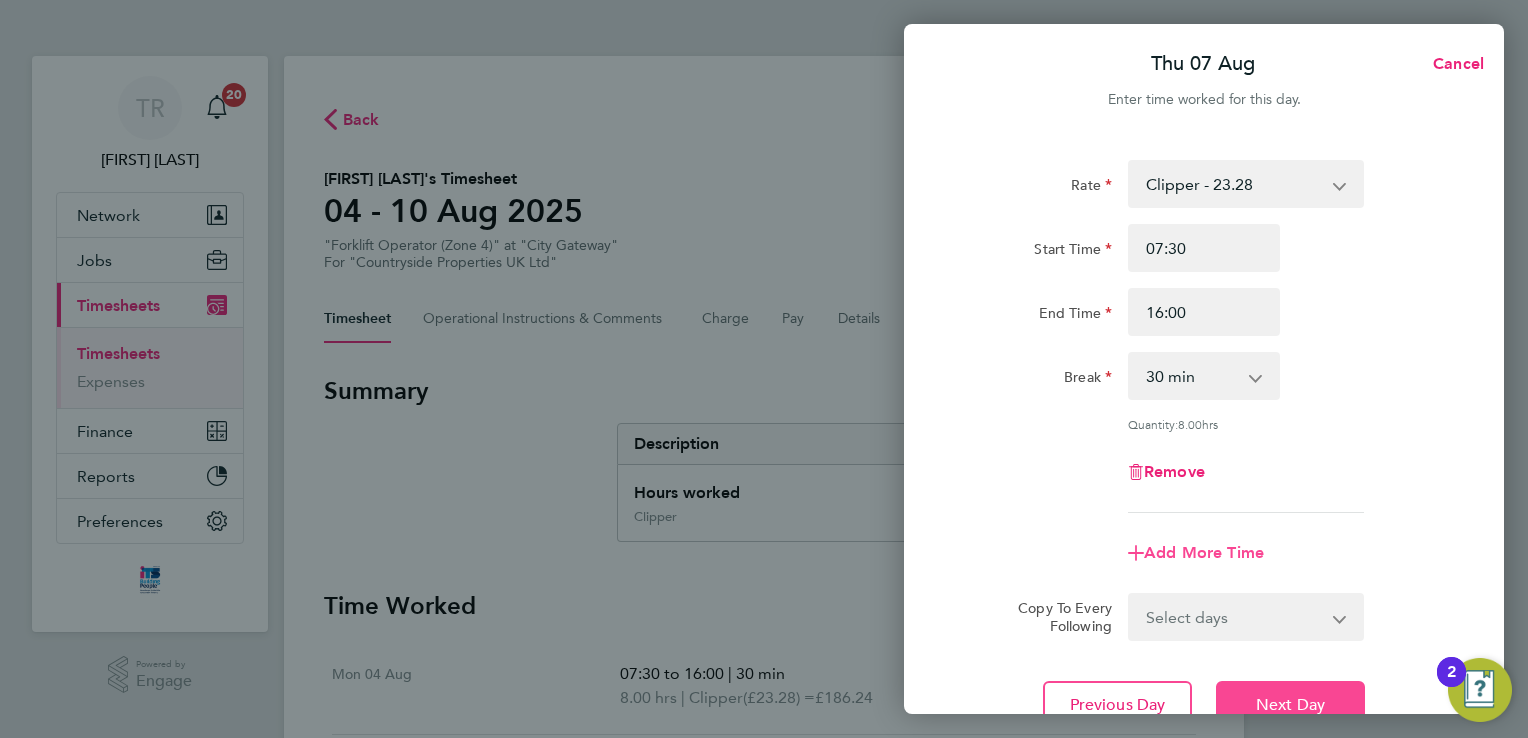 drag, startPoint x: 1303, startPoint y: 697, endPoint x: 1244, endPoint y: 544, distance: 163.9817 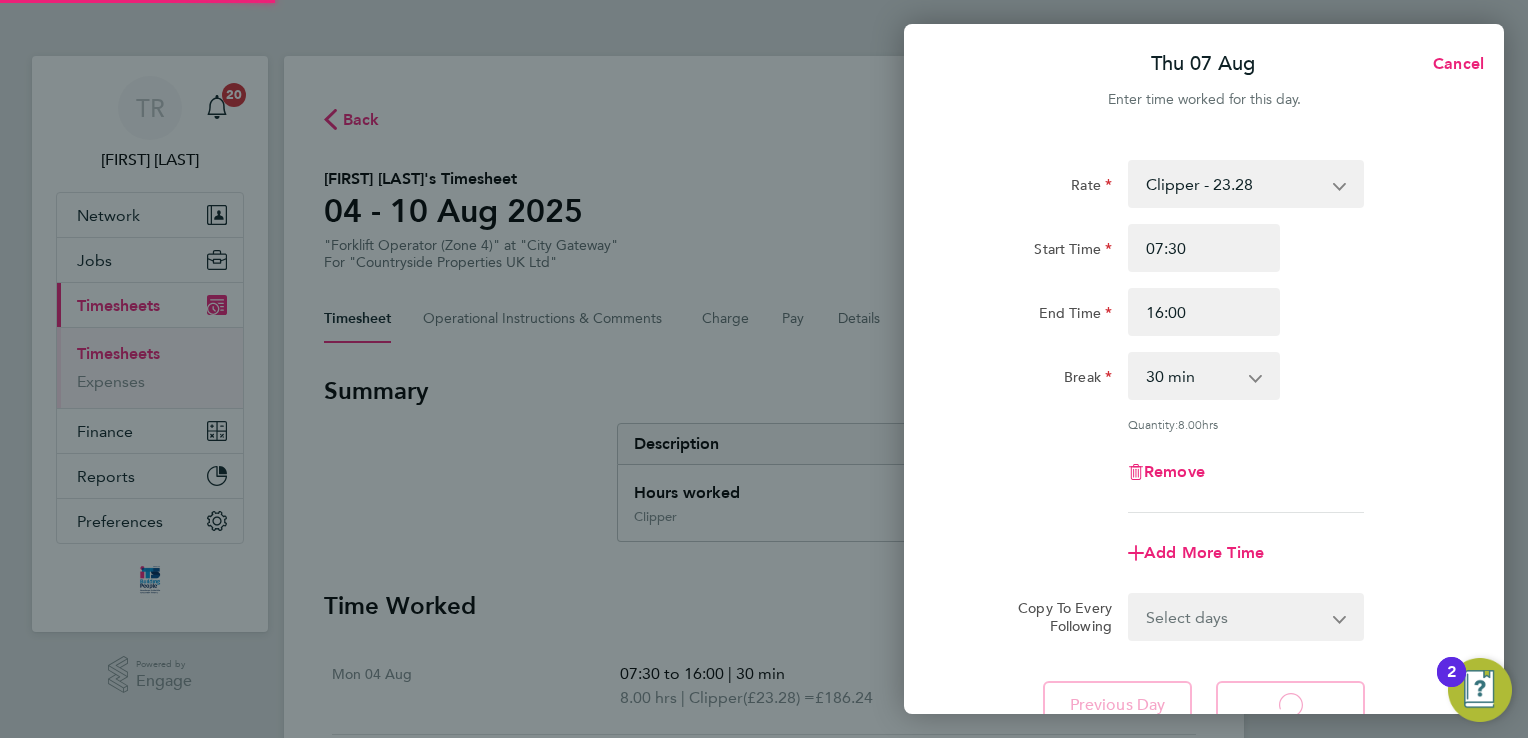 select on "30" 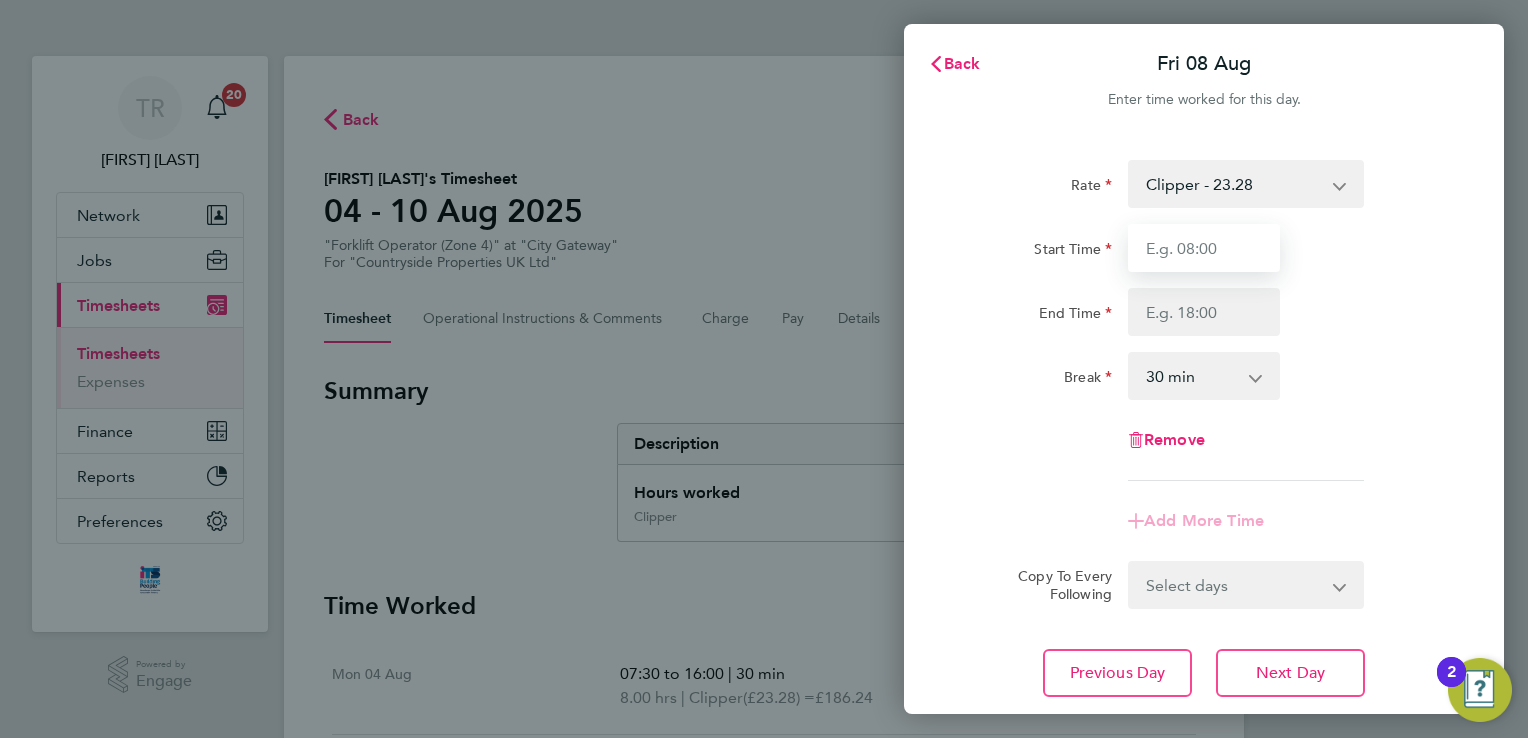 drag, startPoint x: 1160, startPoint y: 237, endPoint x: 1180, endPoint y: 263, distance: 32.80244 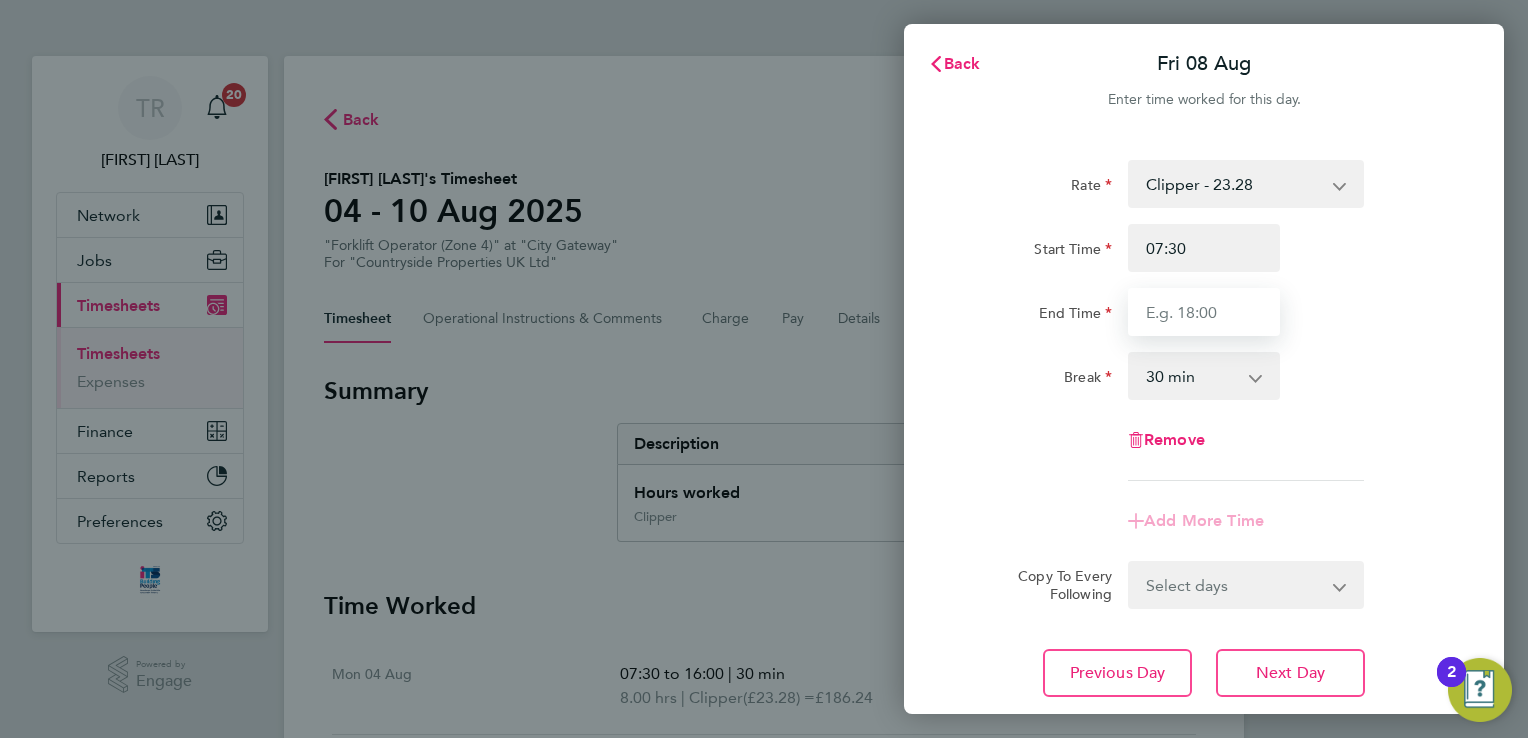 type on "16:00" 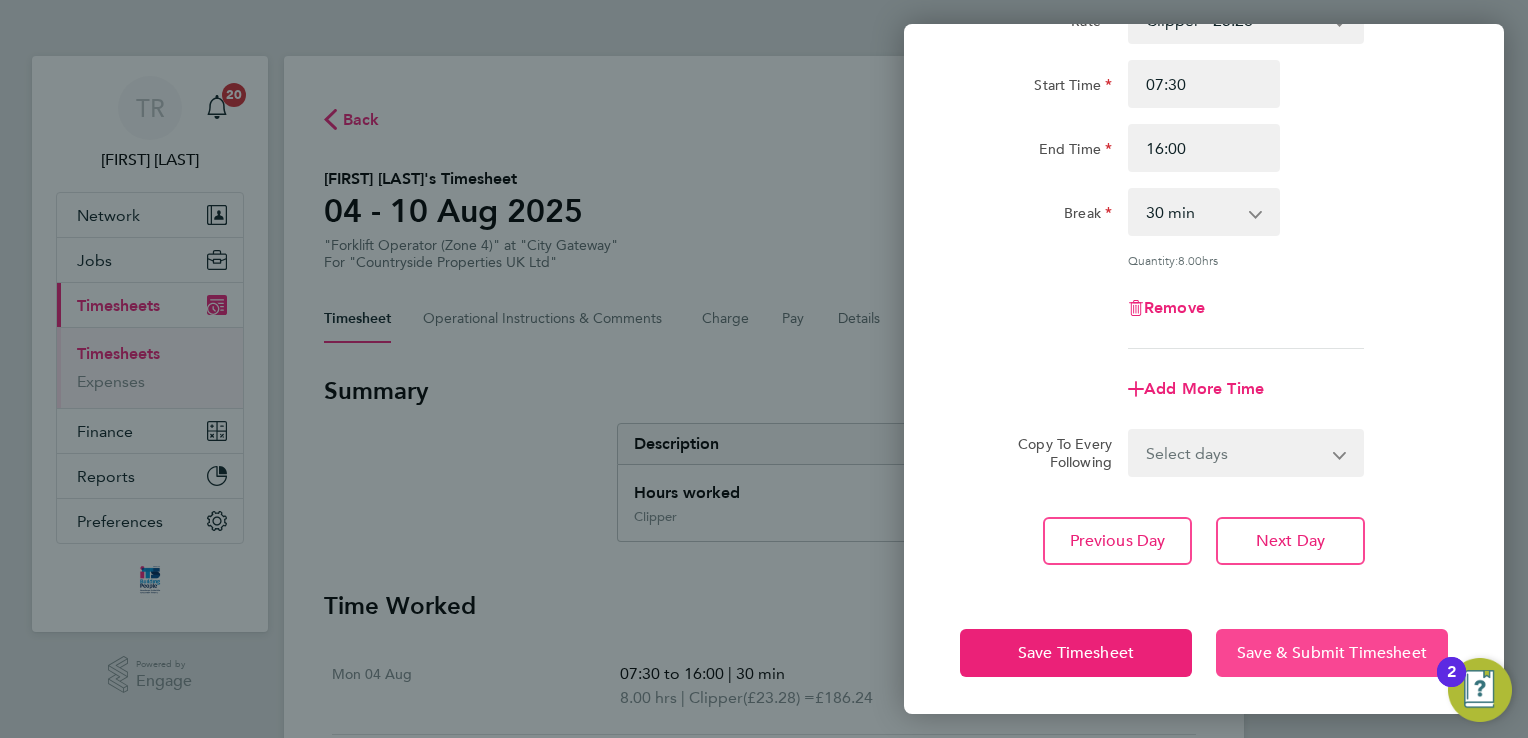 click on "Save & Submit Timesheet" 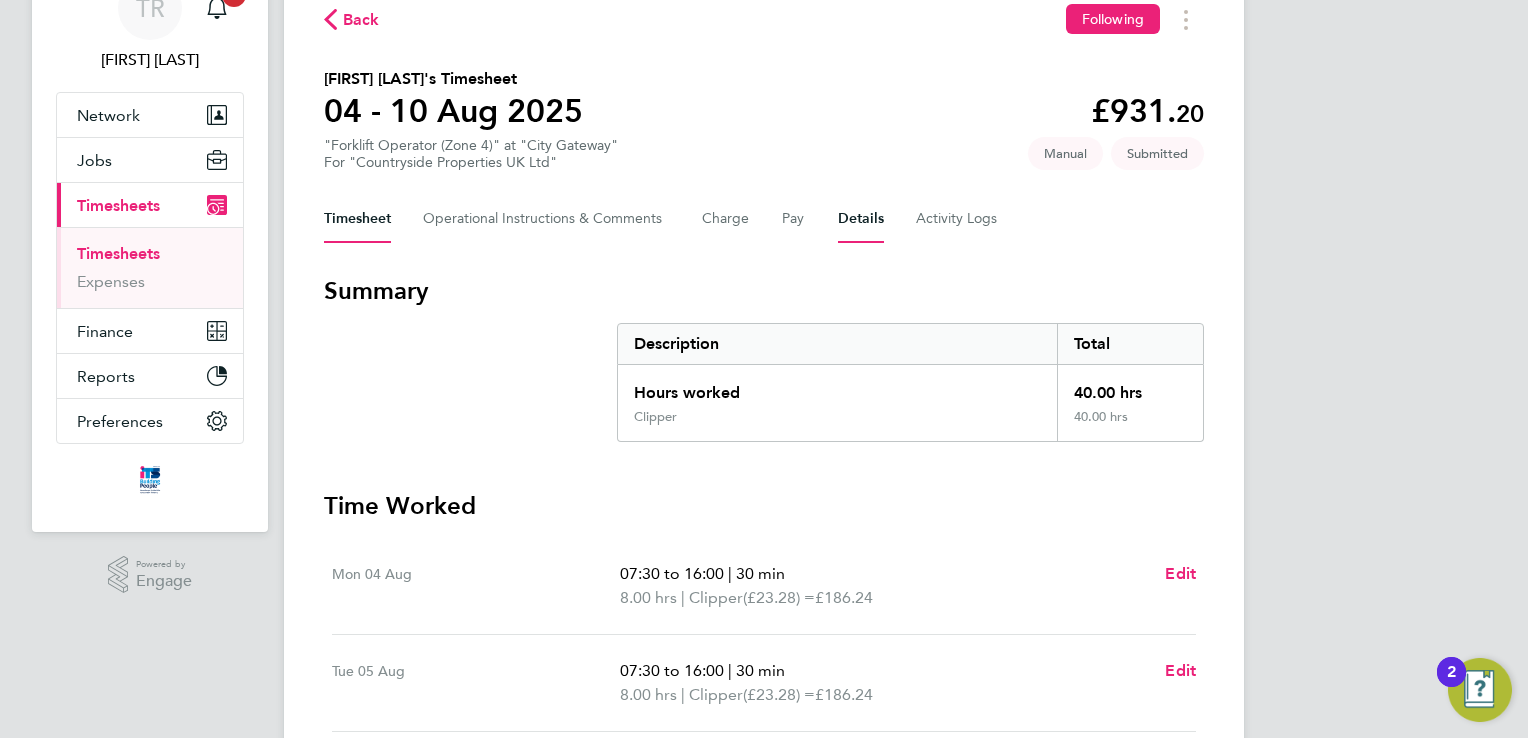 click on "Details" at bounding box center (861, 219) 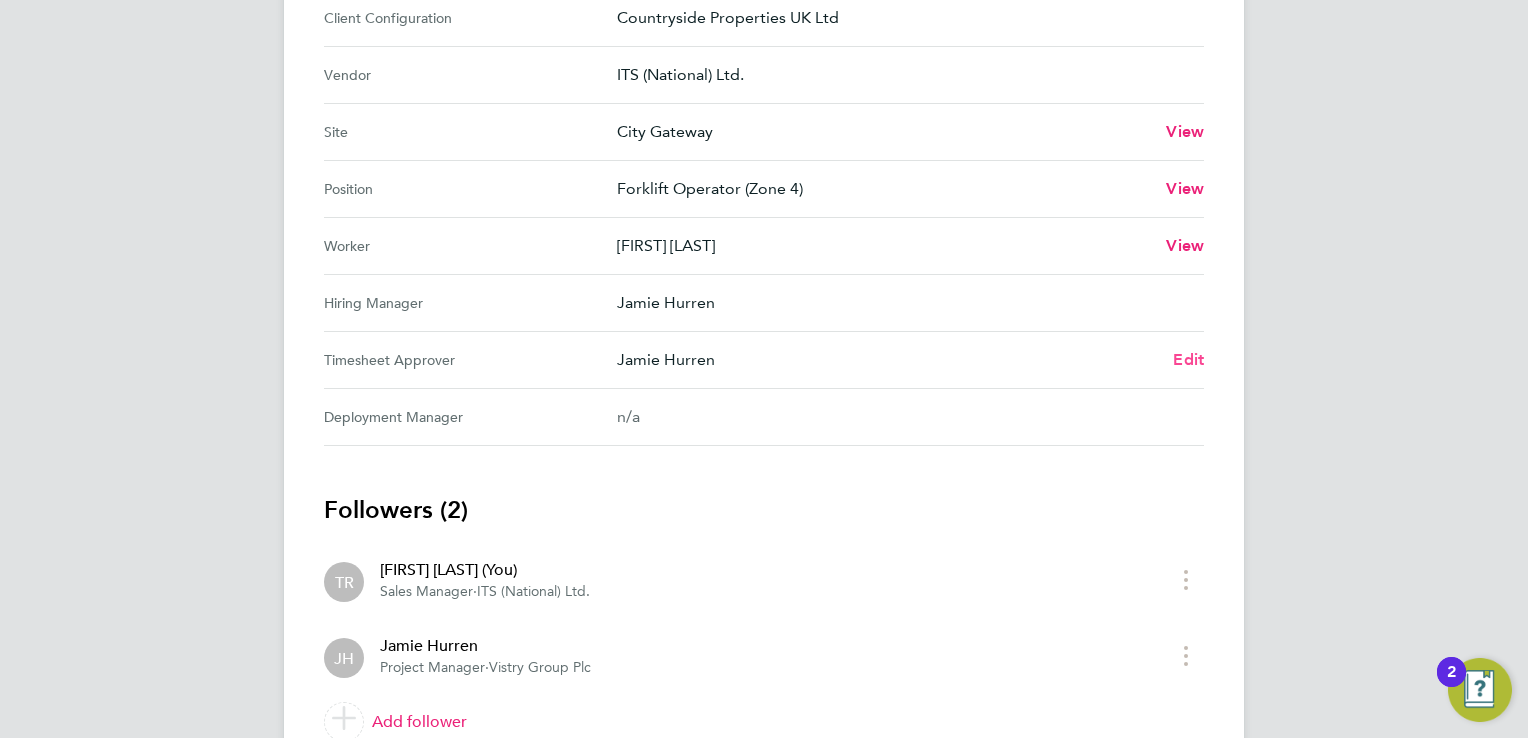 click on "Edit" at bounding box center (1188, 359) 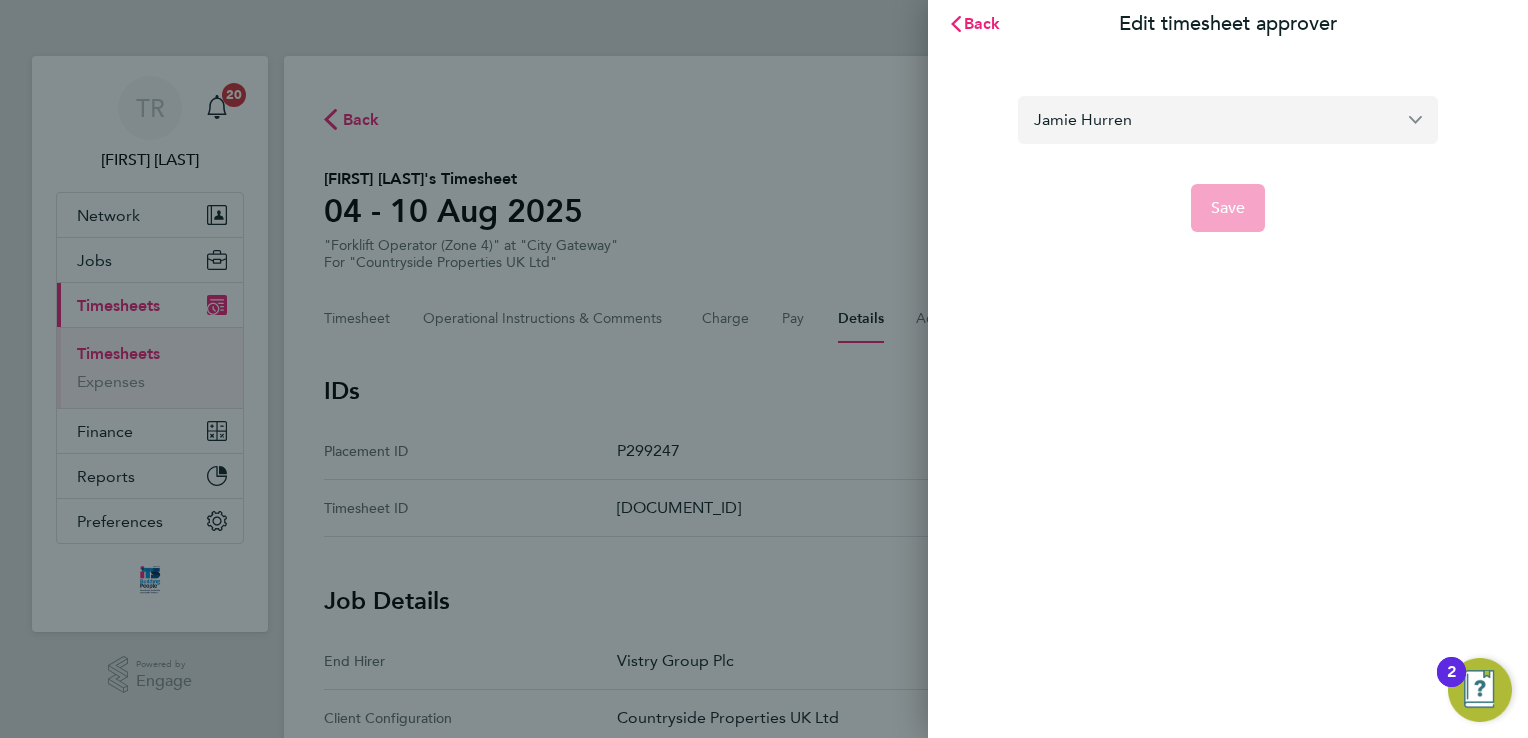 click on "Jamie Hurren" at bounding box center (1228, 119) 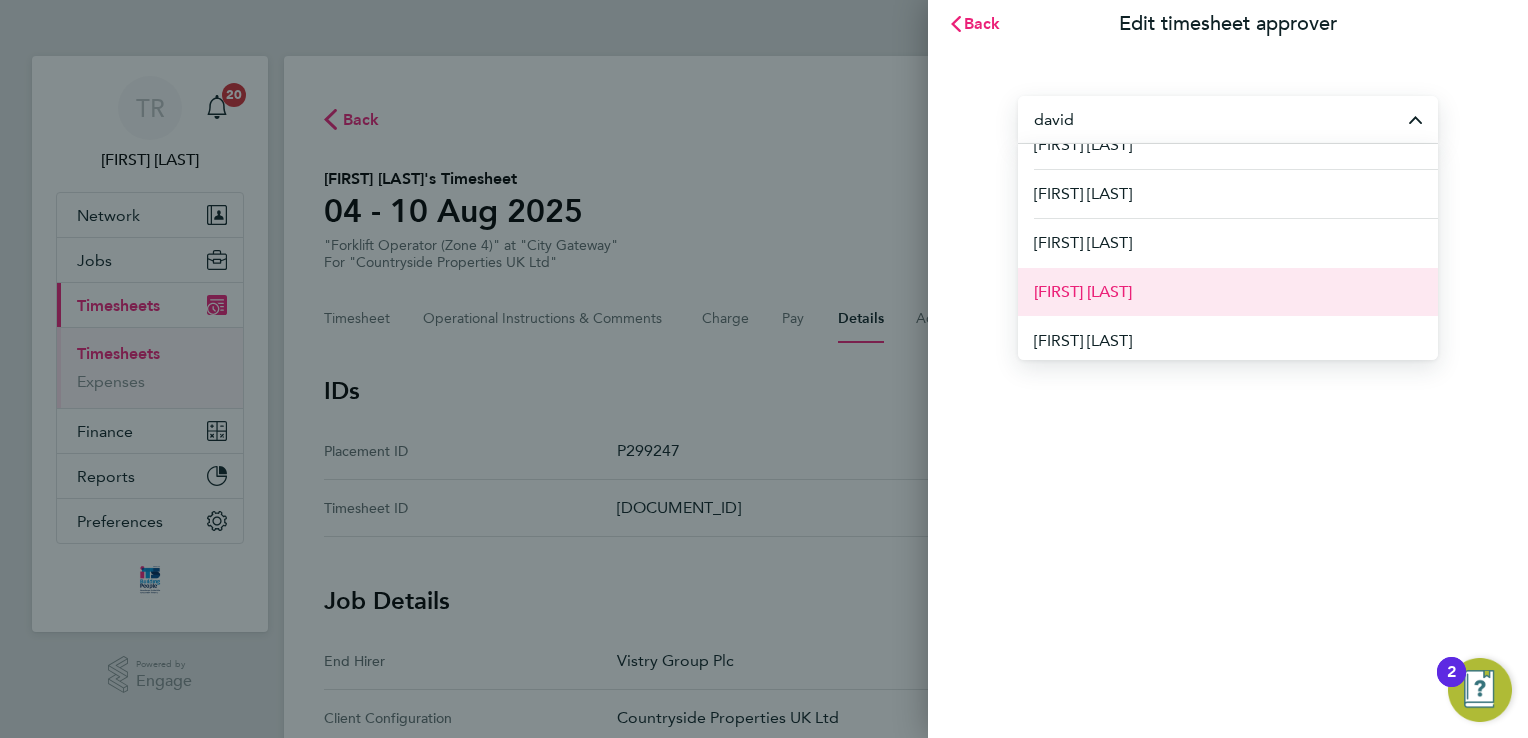 scroll, scrollTop: 300, scrollLeft: 0, axis: vertical 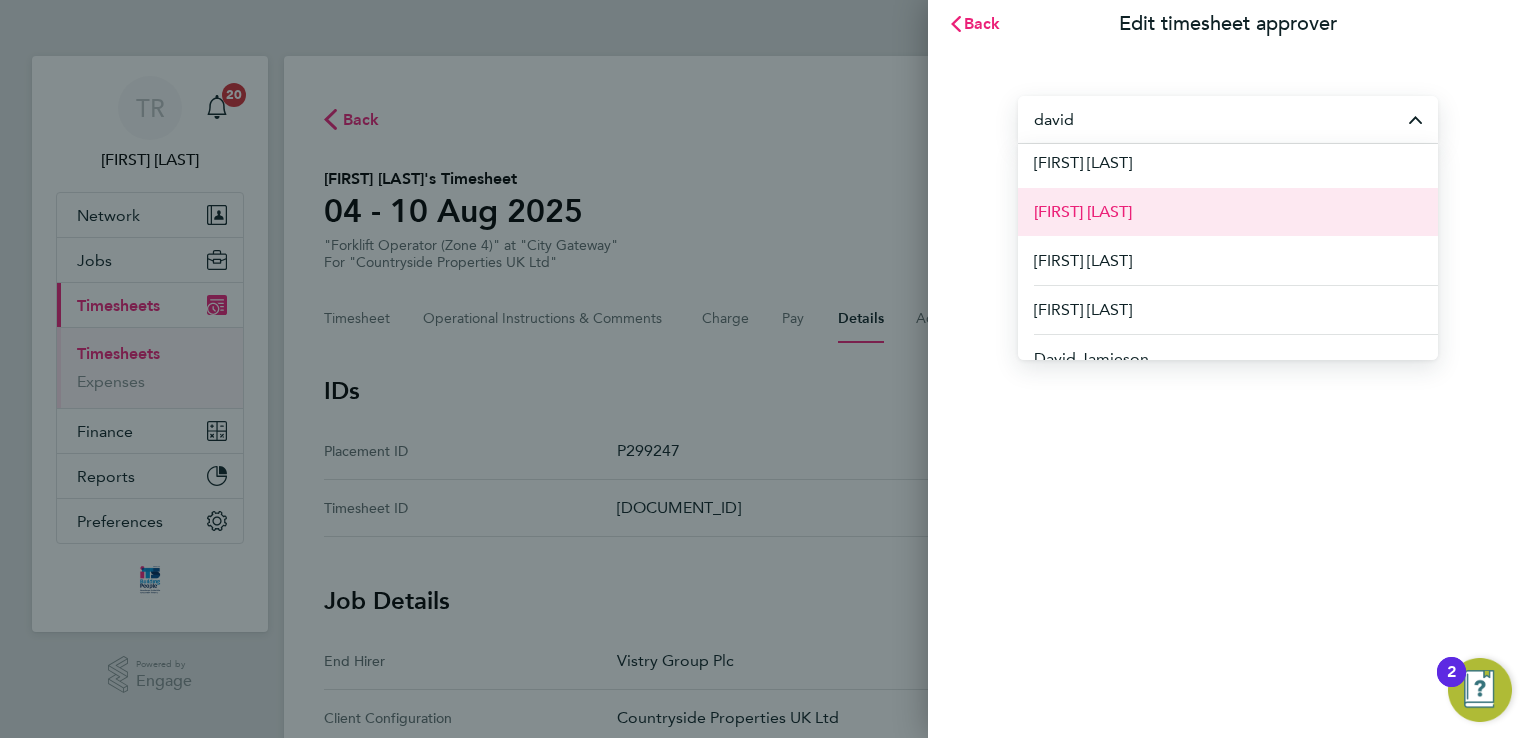 click on "[FIRST] [LAST]" at bounding box center [1083, 212] 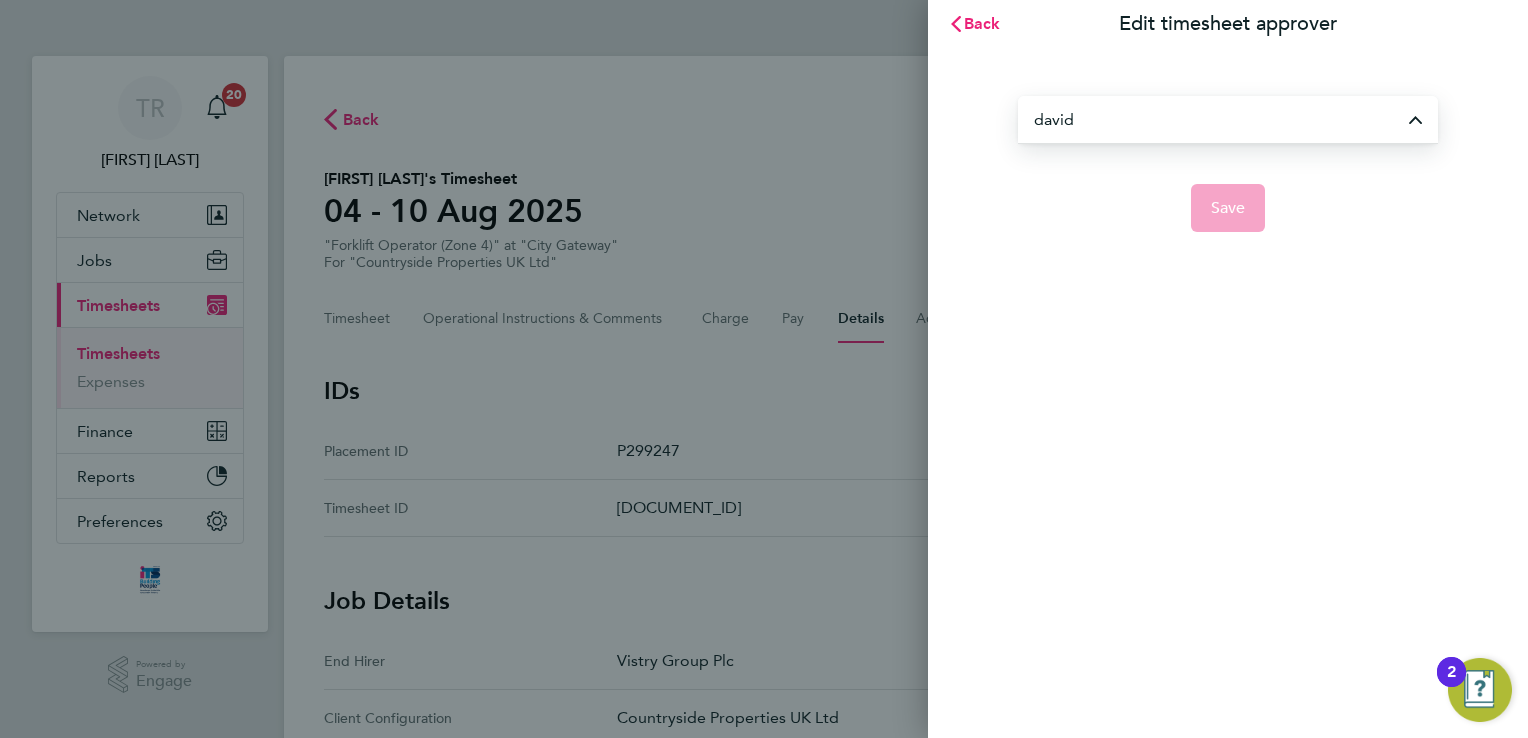 type on "[FIRST] [LAST]" 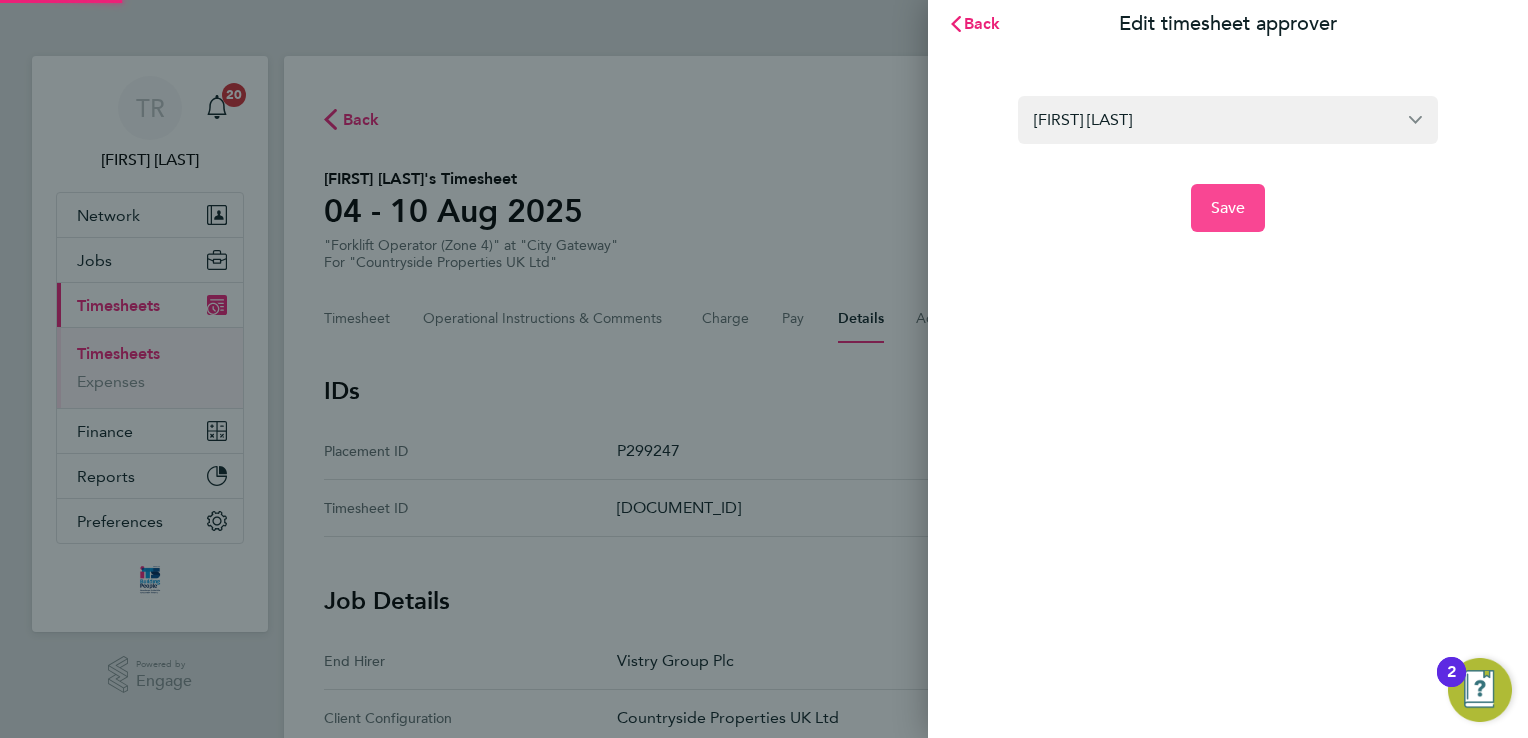click on "Save" 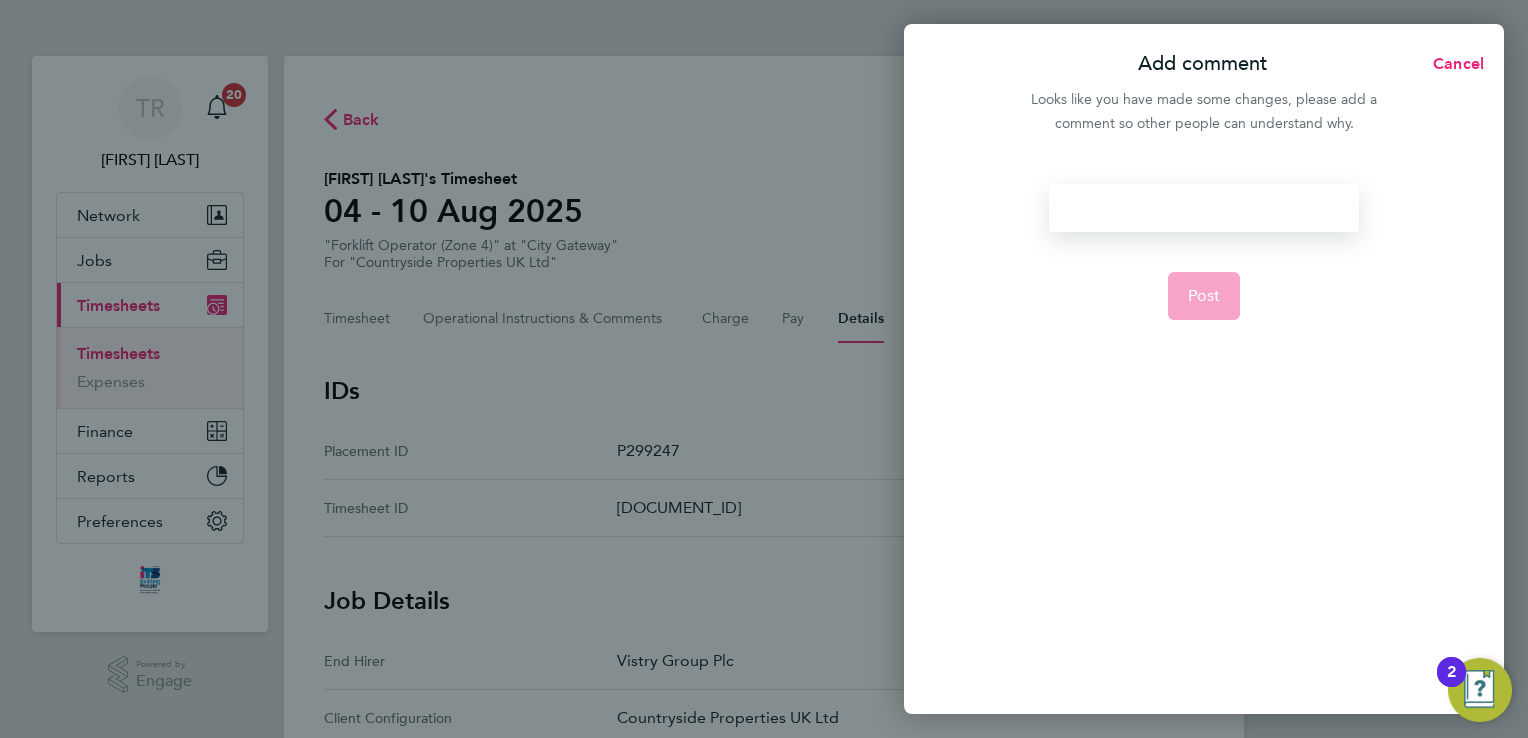 click at bounding box center (1203, 208) 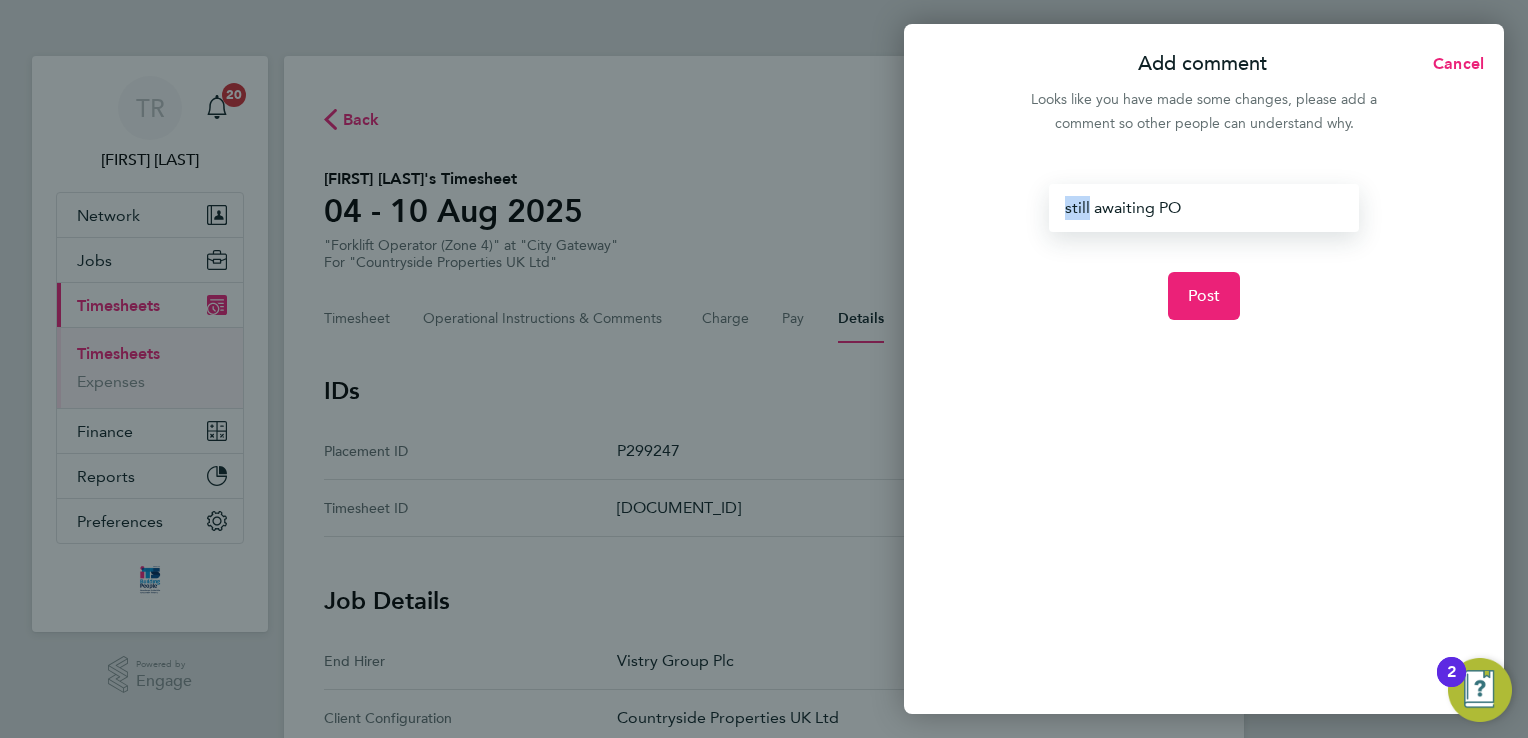 drag, startPoint x: 1088, startPoint y: 206, endPoint x: 1018, endPoint y: 204, distance: 70.028564 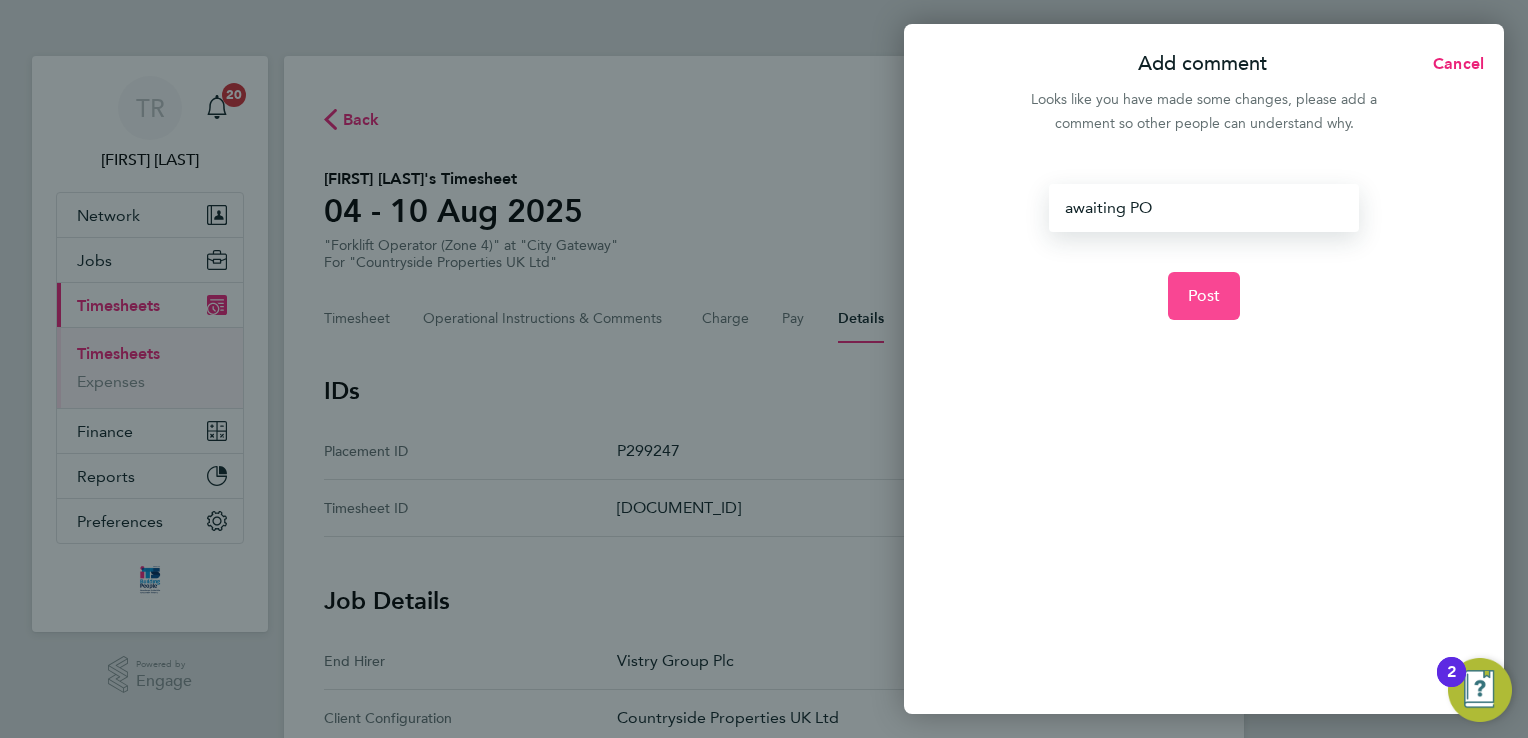 click on "Post" 